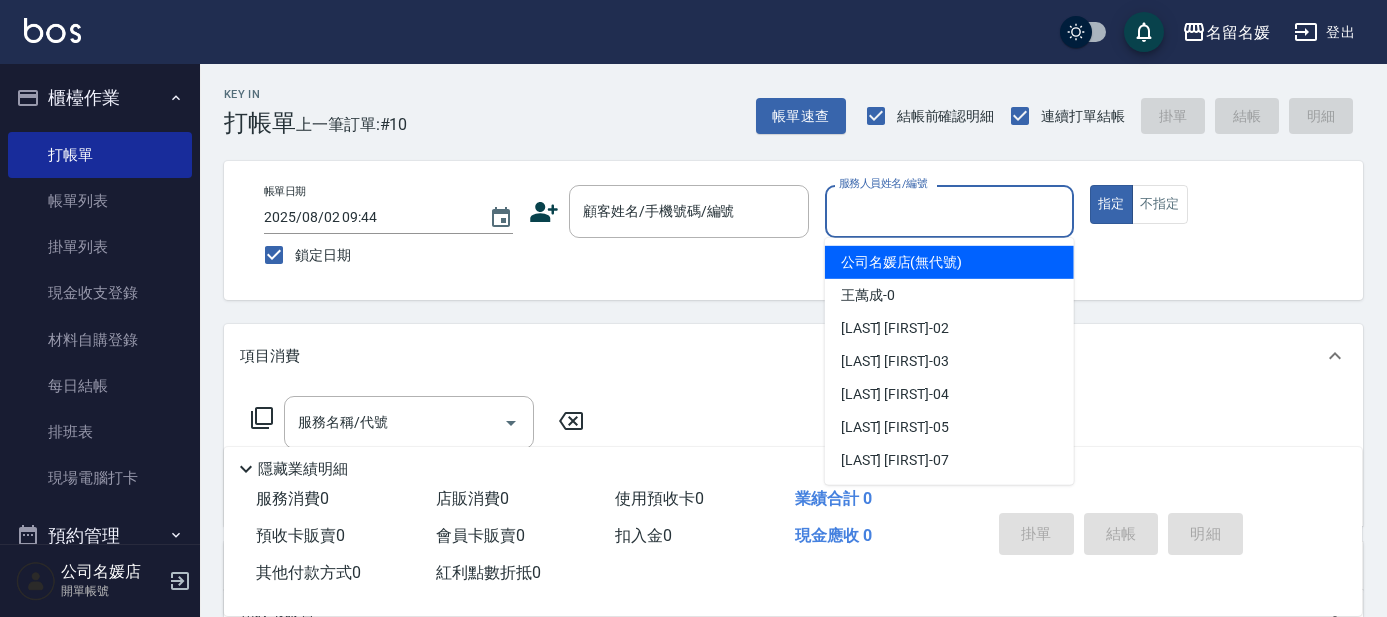 scroll, scrollTop: 0, scrollLeft: 0, axis: both 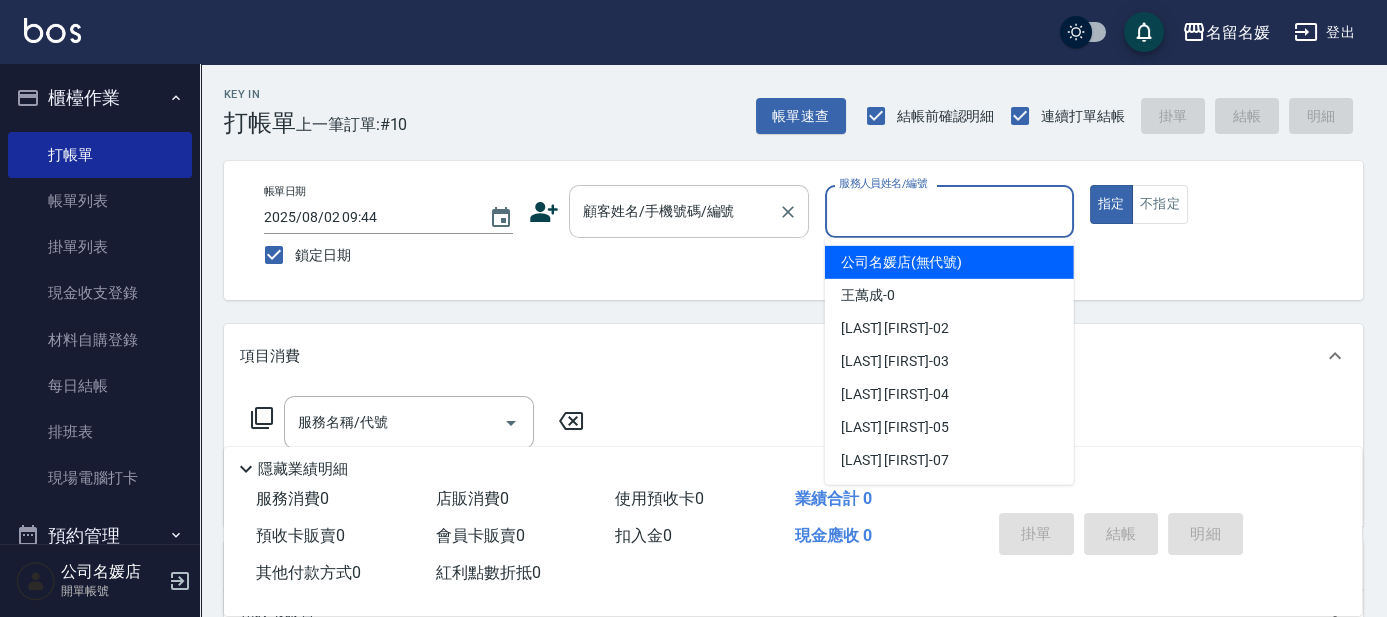 click on "顧客姓名/手機號碼/編號 顧客姓名/手機號碼/編號" at bounding box center [689, 211] 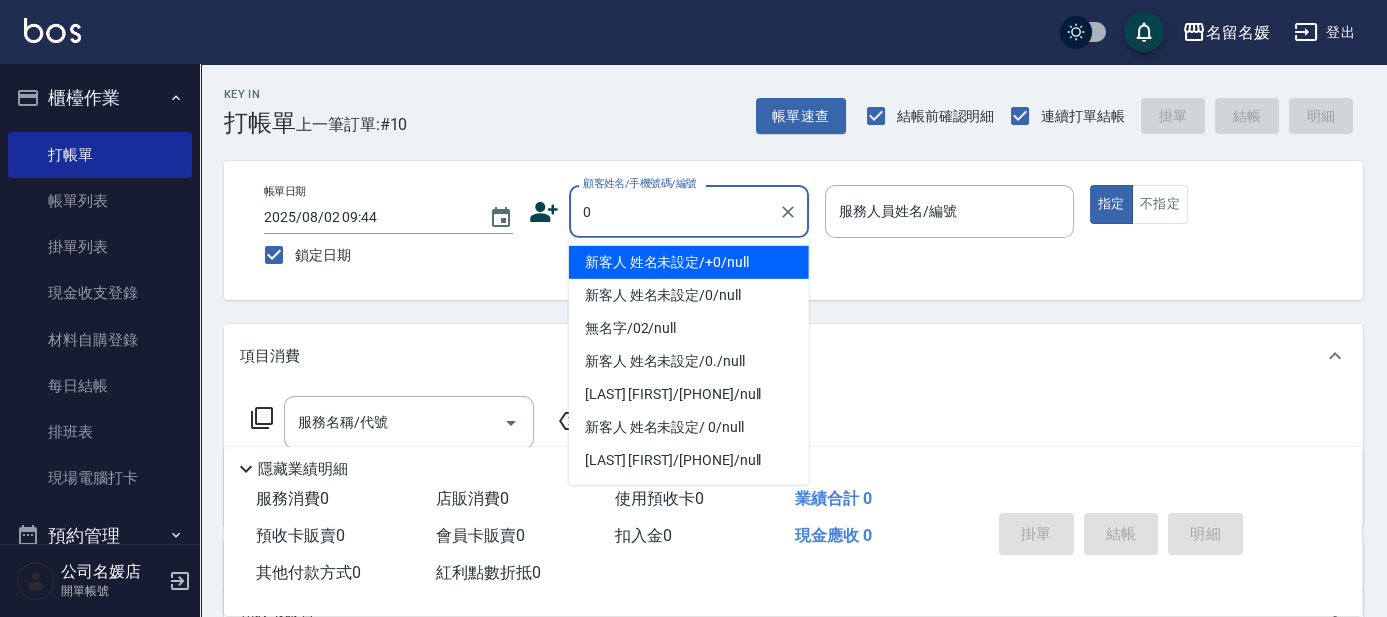 type on "新客人 姓名未設定/+0/null" 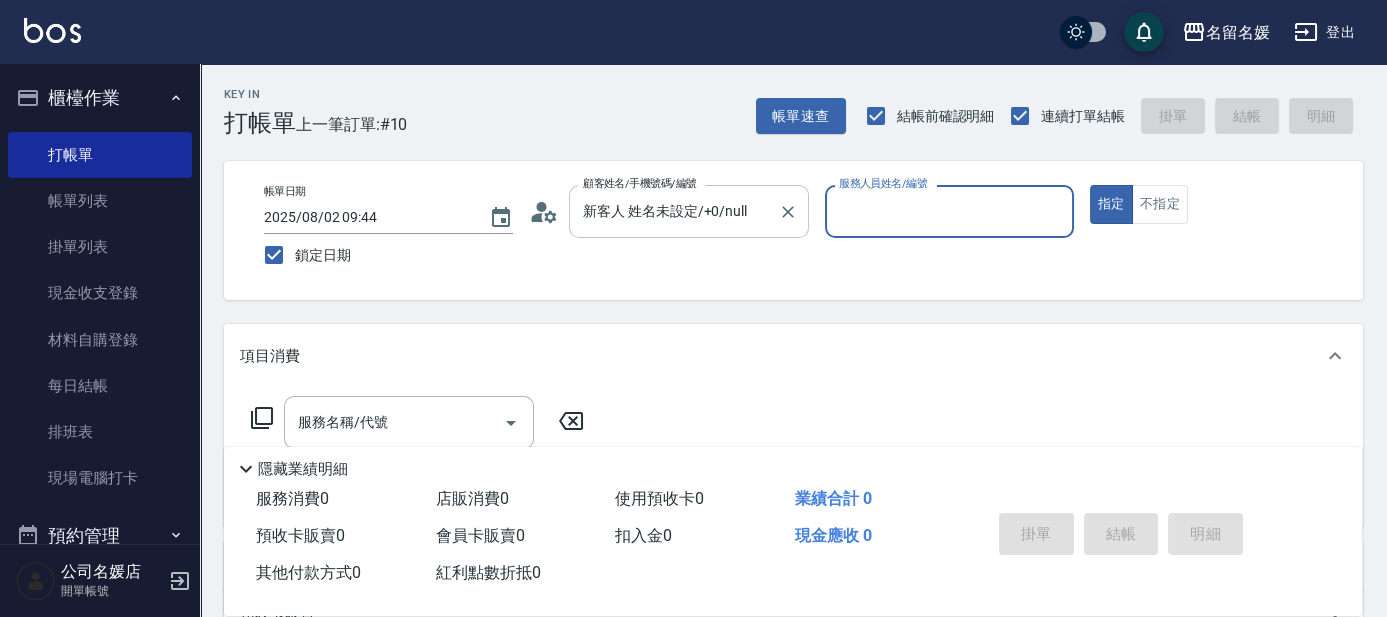 type on "0" 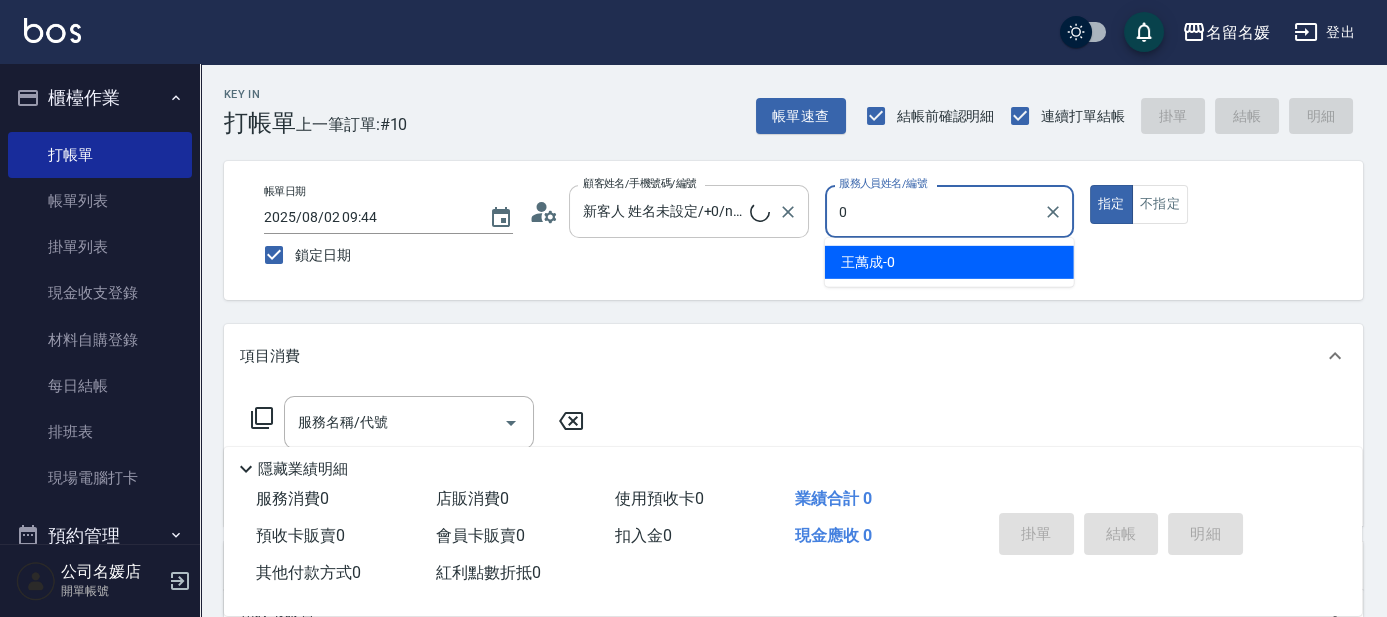 type on "新客人 姓名未設定/0/null" 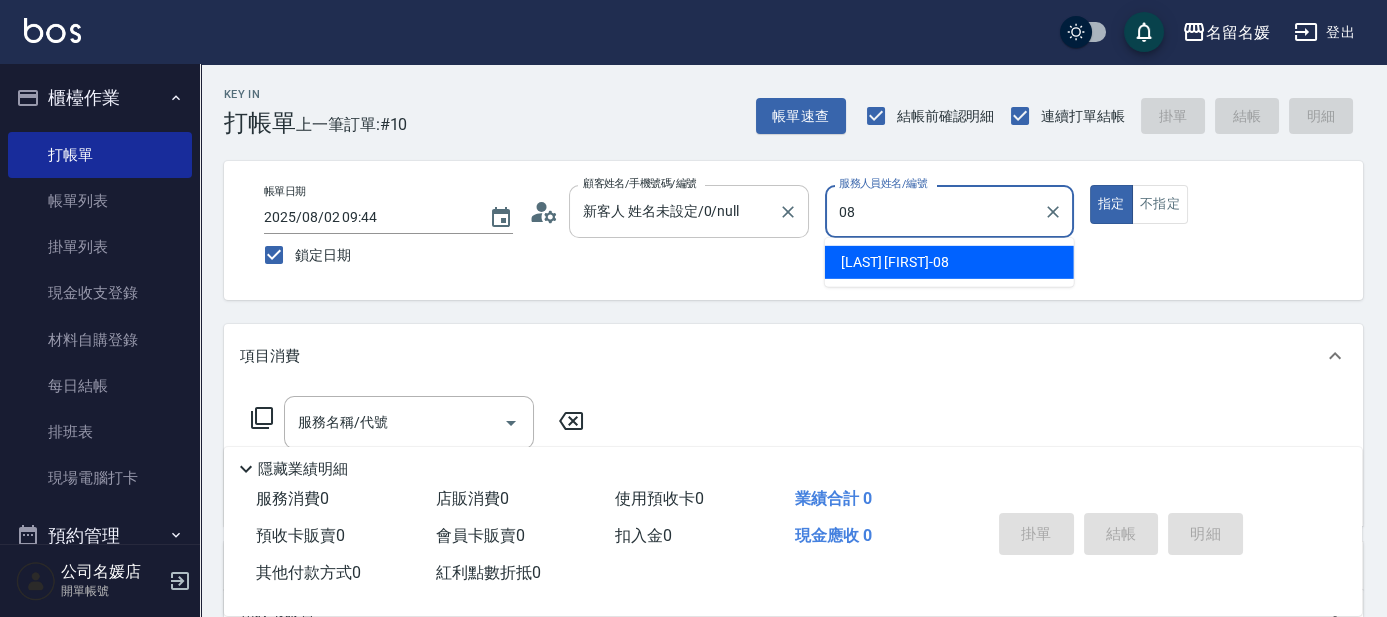 type on "[LAST] [FIRST]-08" 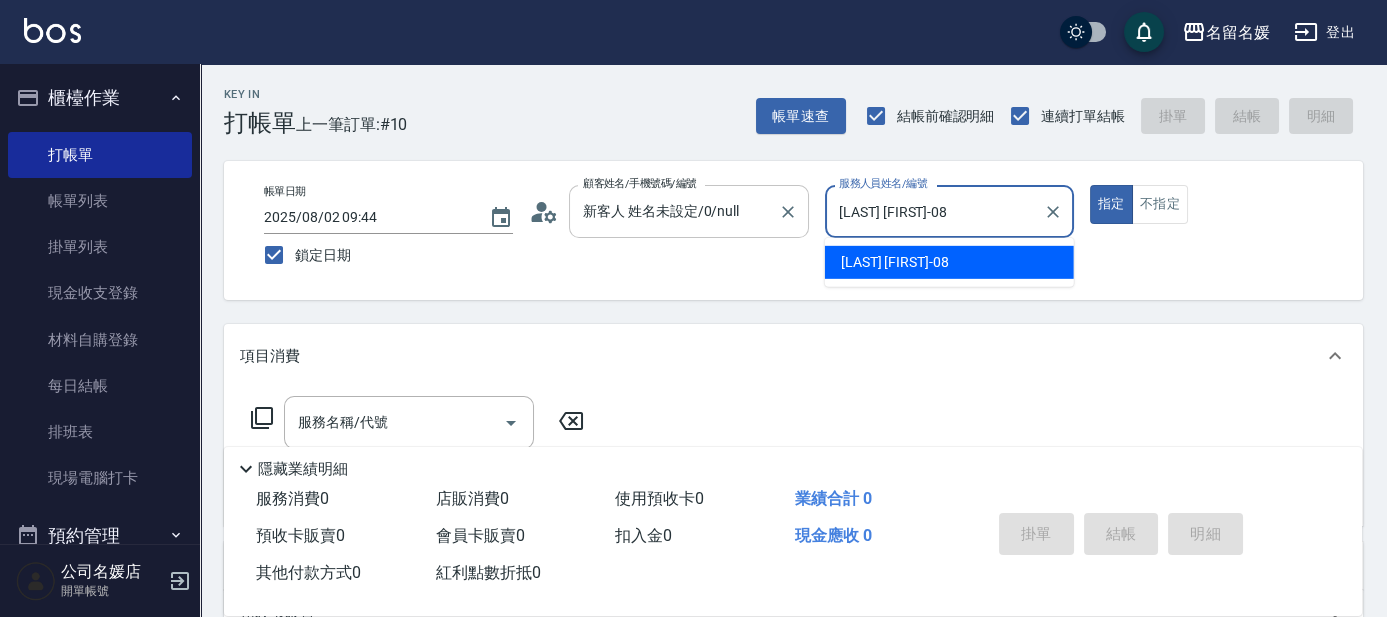 type on "true" 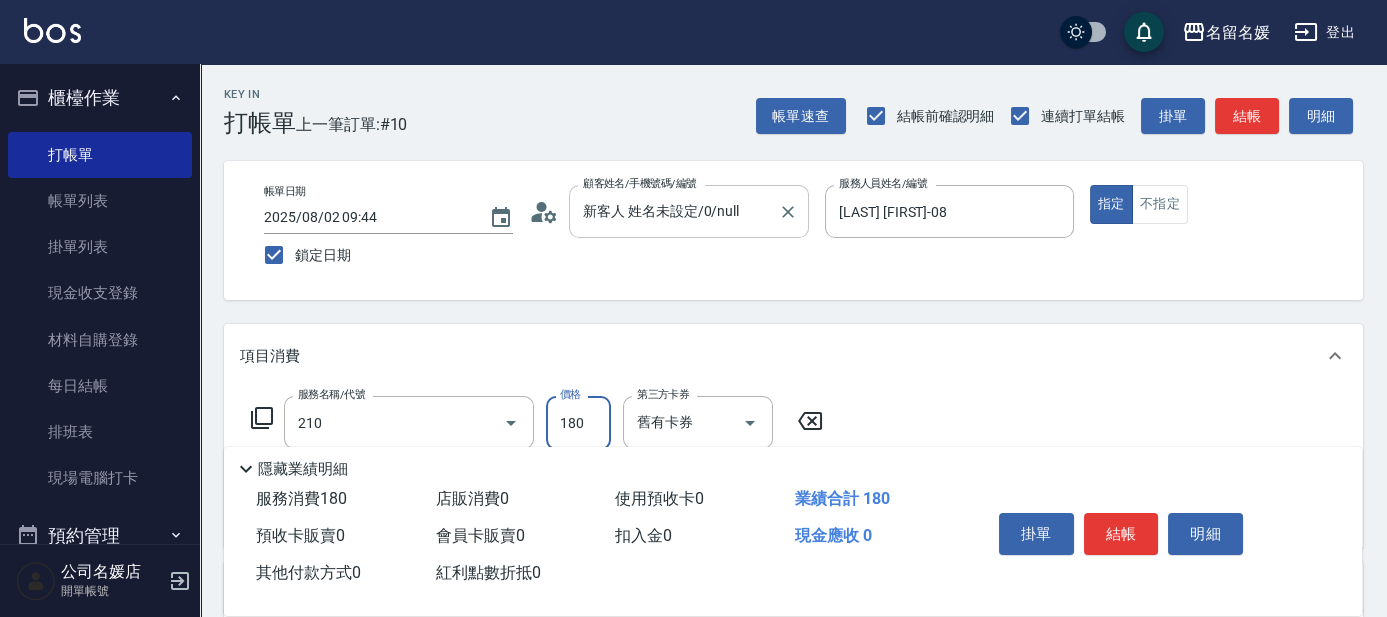 type on "洗券-(卡)180(210)" 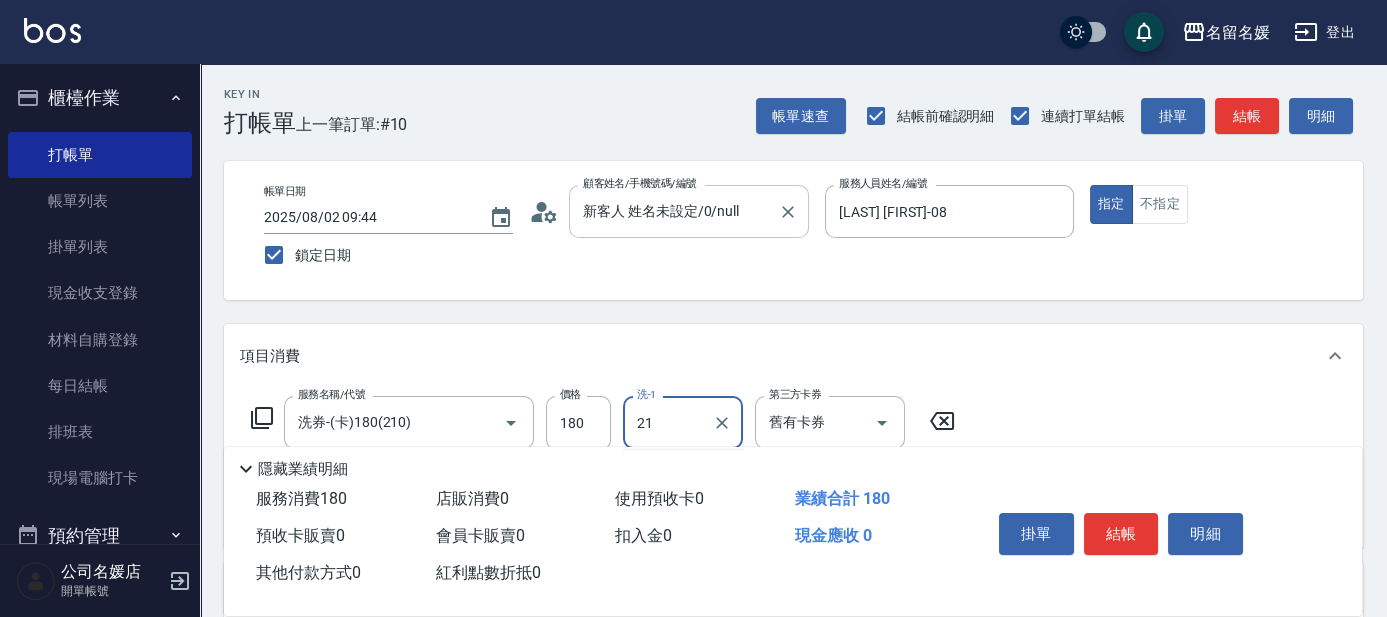 type on "[LAST] [FIRST]-21" 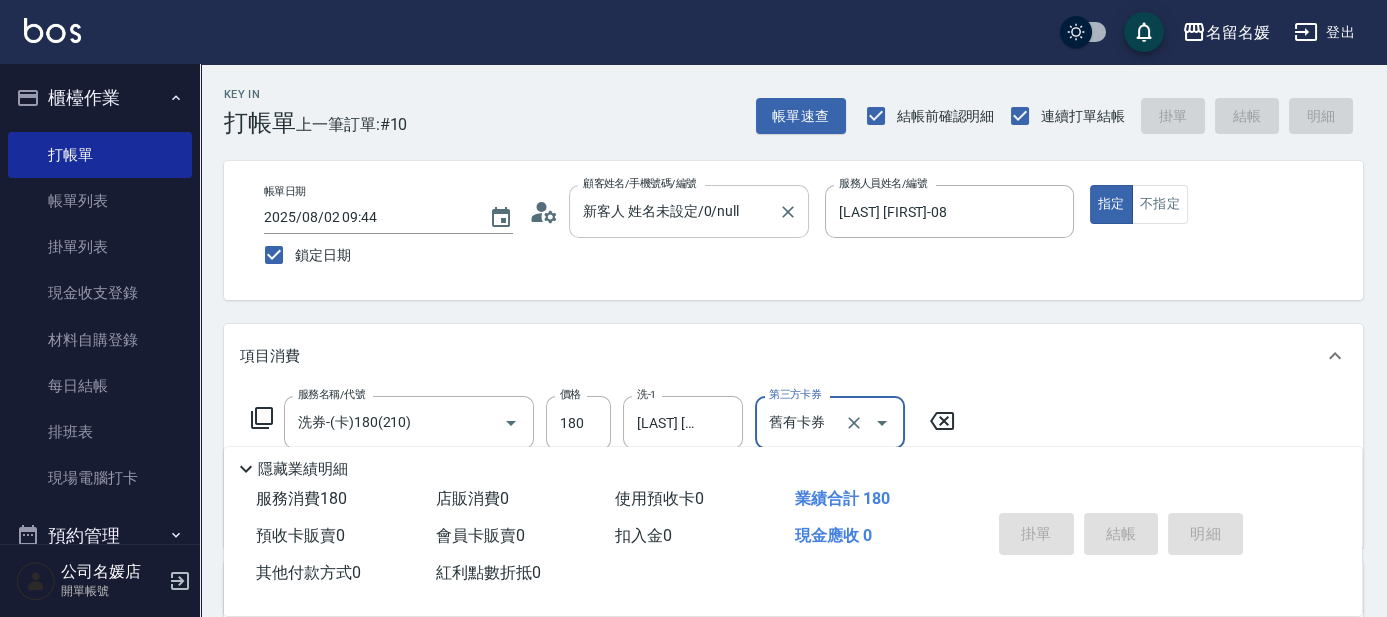 type 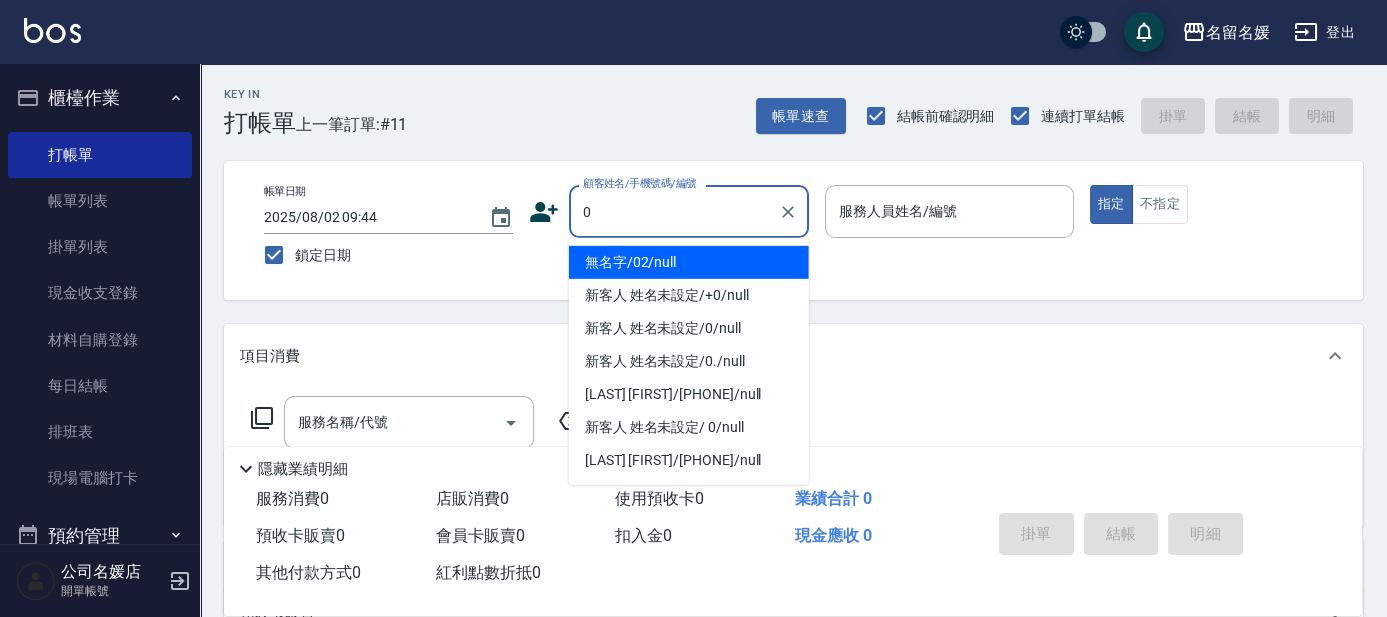 type on "0" 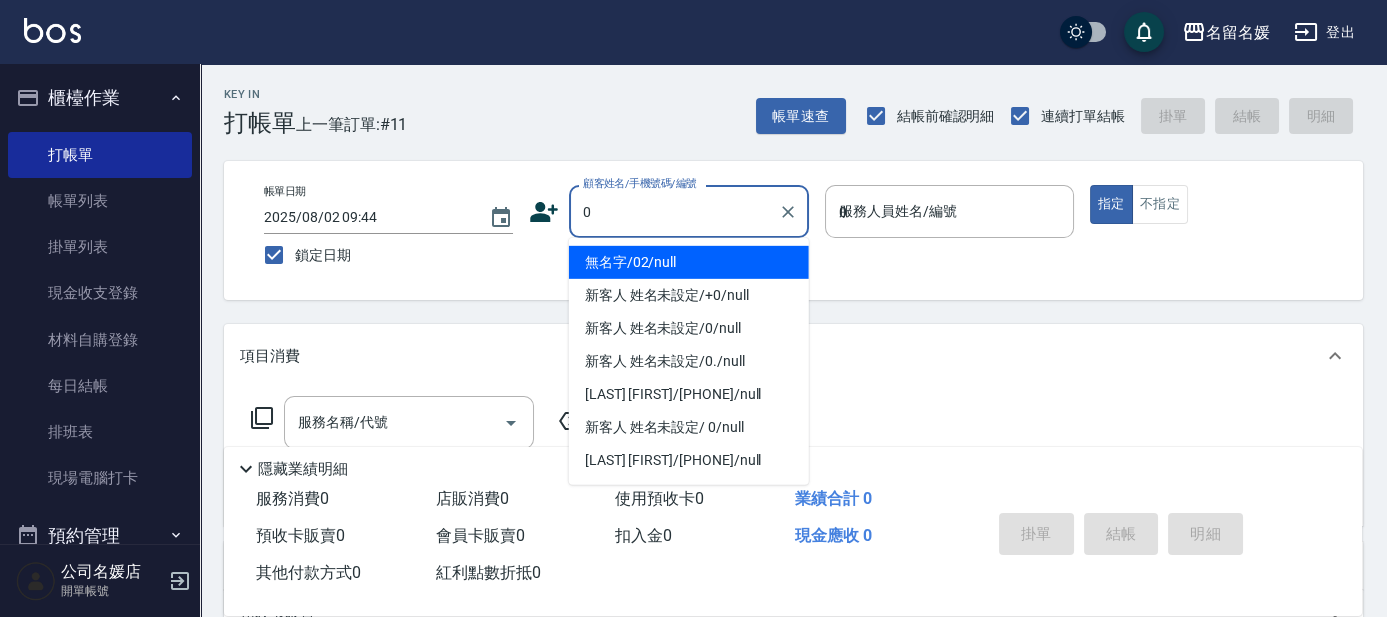 type on "04" 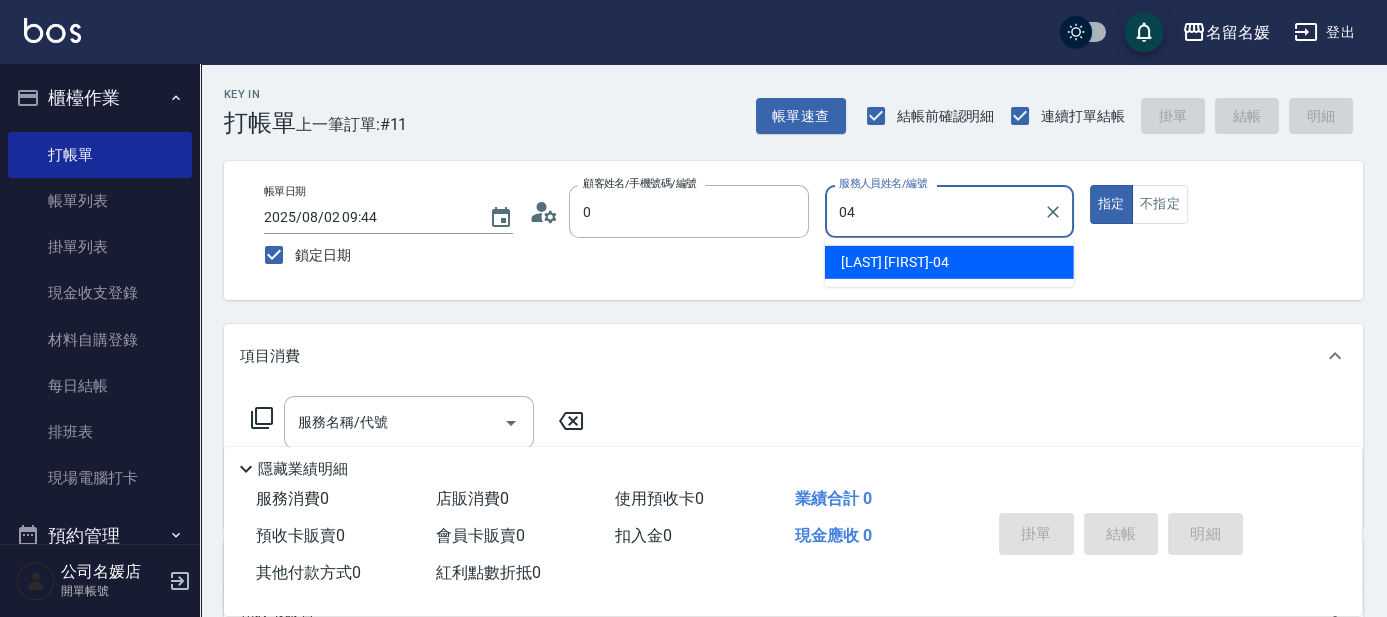 type on "無名字/02/null" 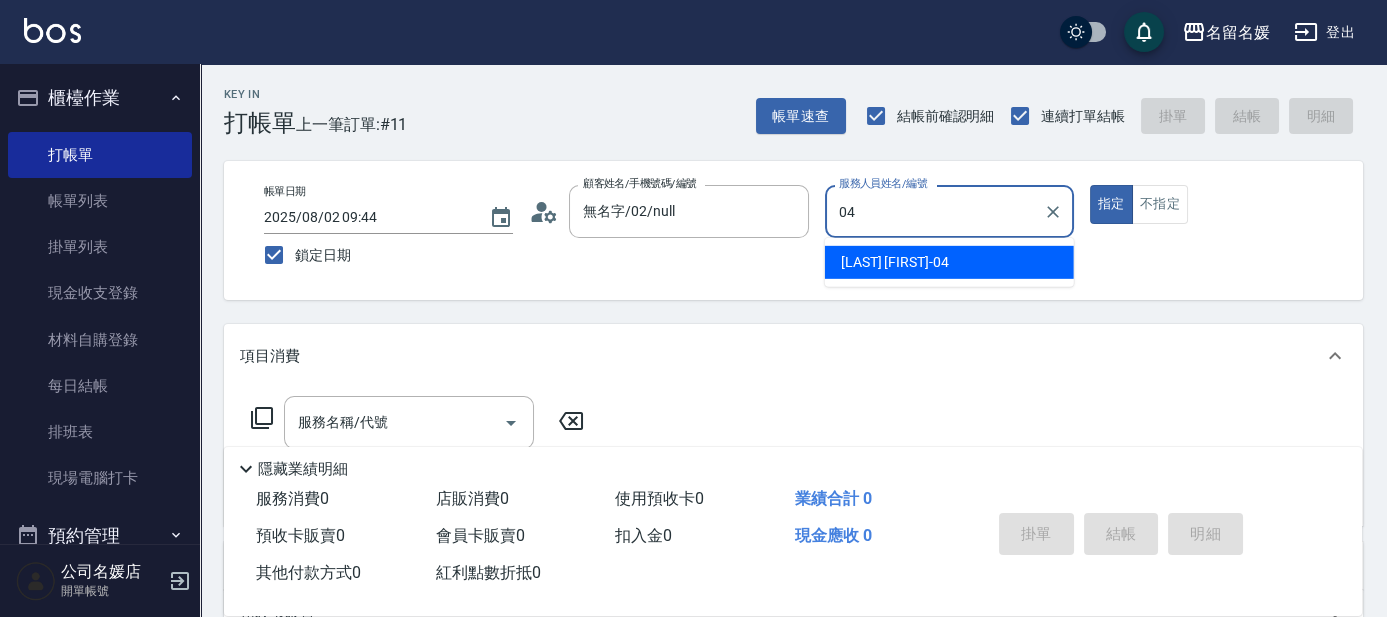 type on "[LAST] [FIRST]-04" 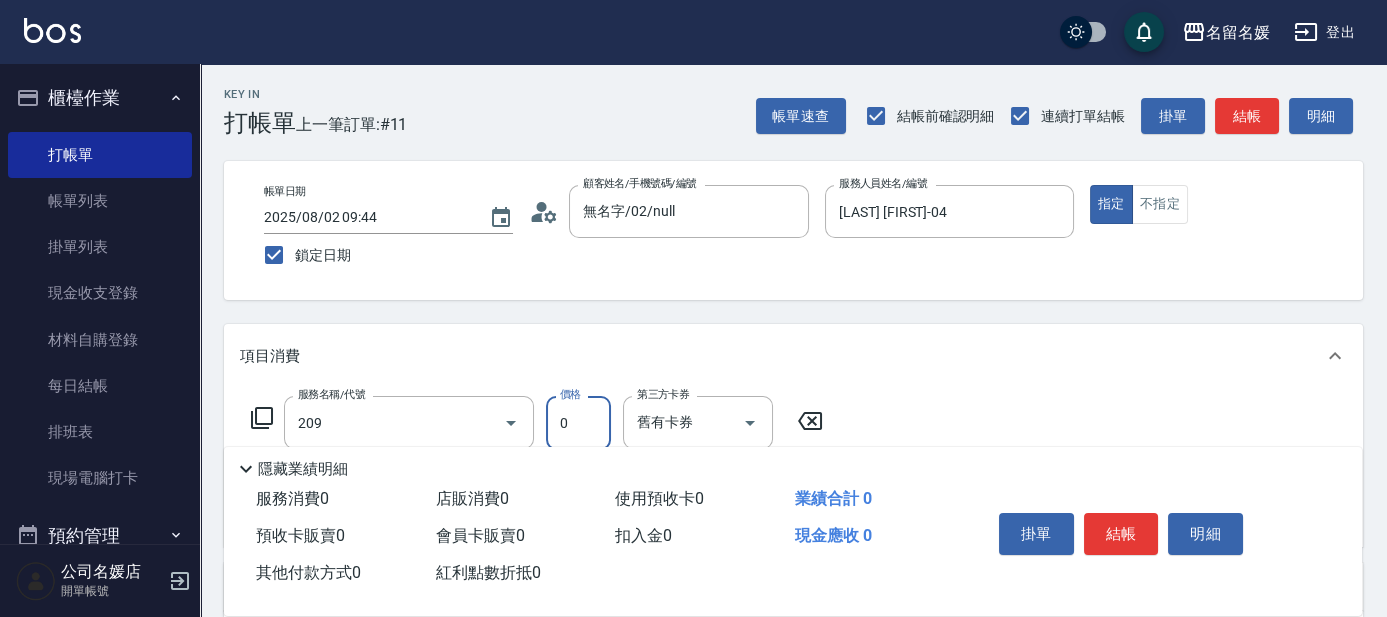 type on "洗髮券-(卡)230(209)" 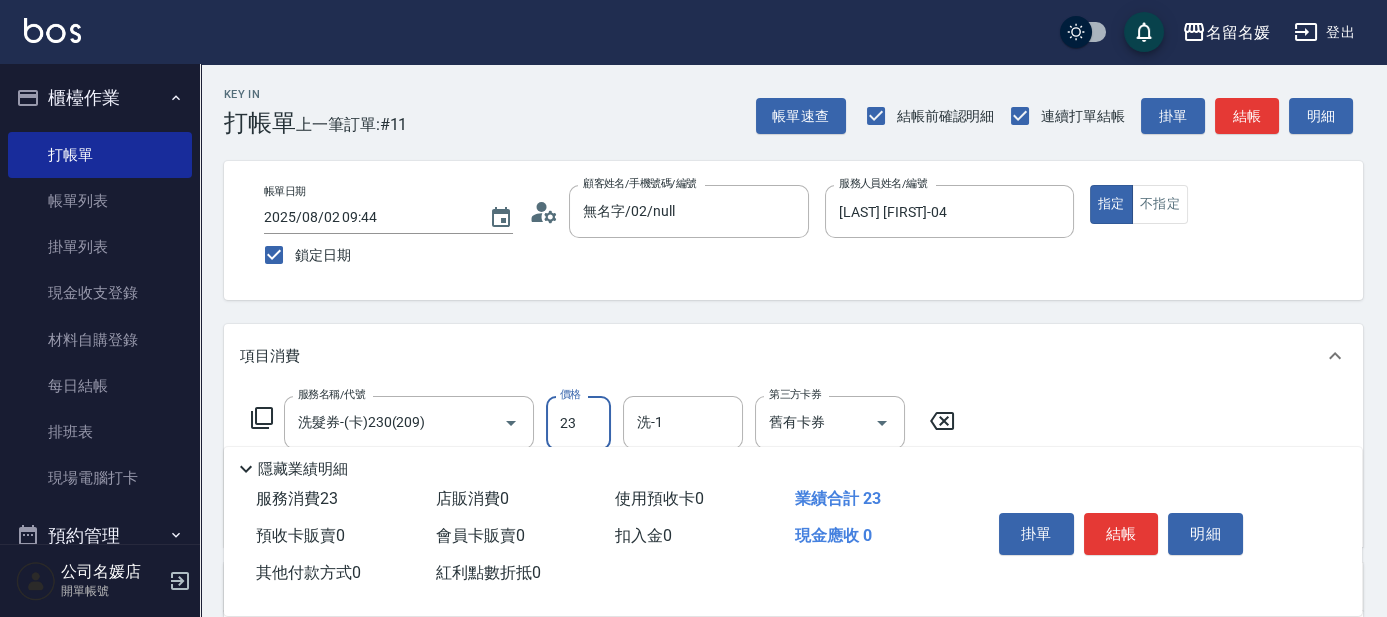 type on "230" 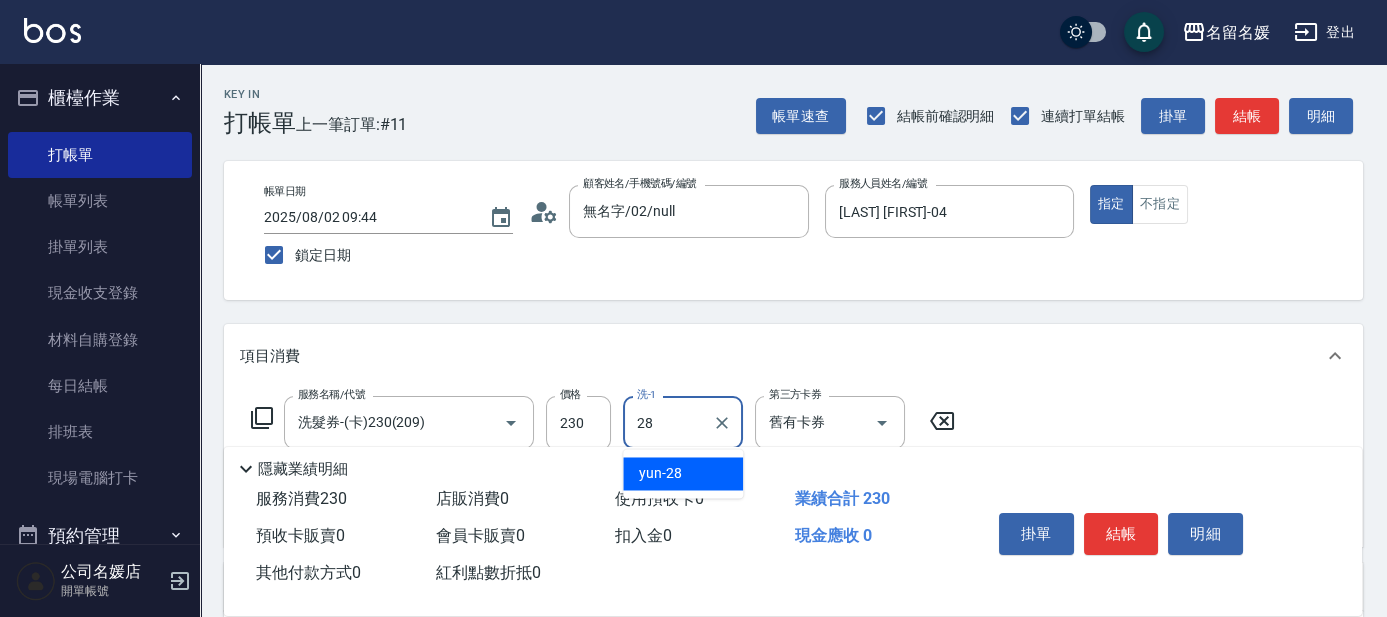 type on "yun-[NUMBER]" 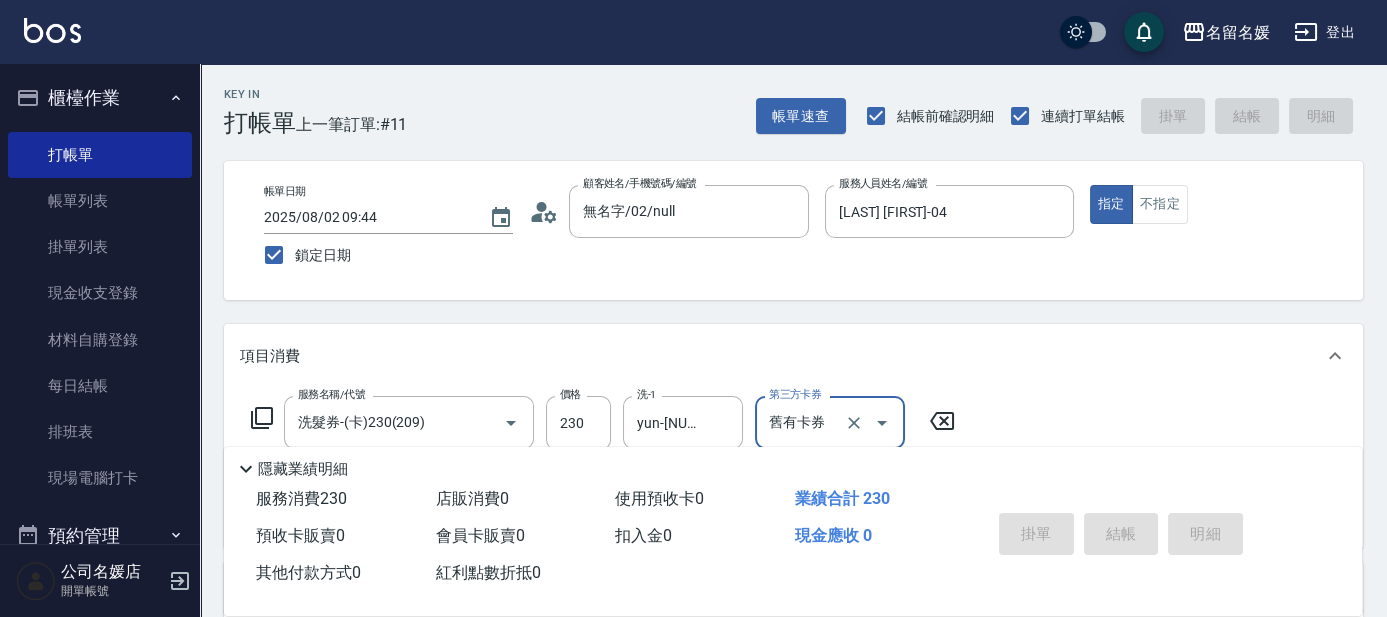 type 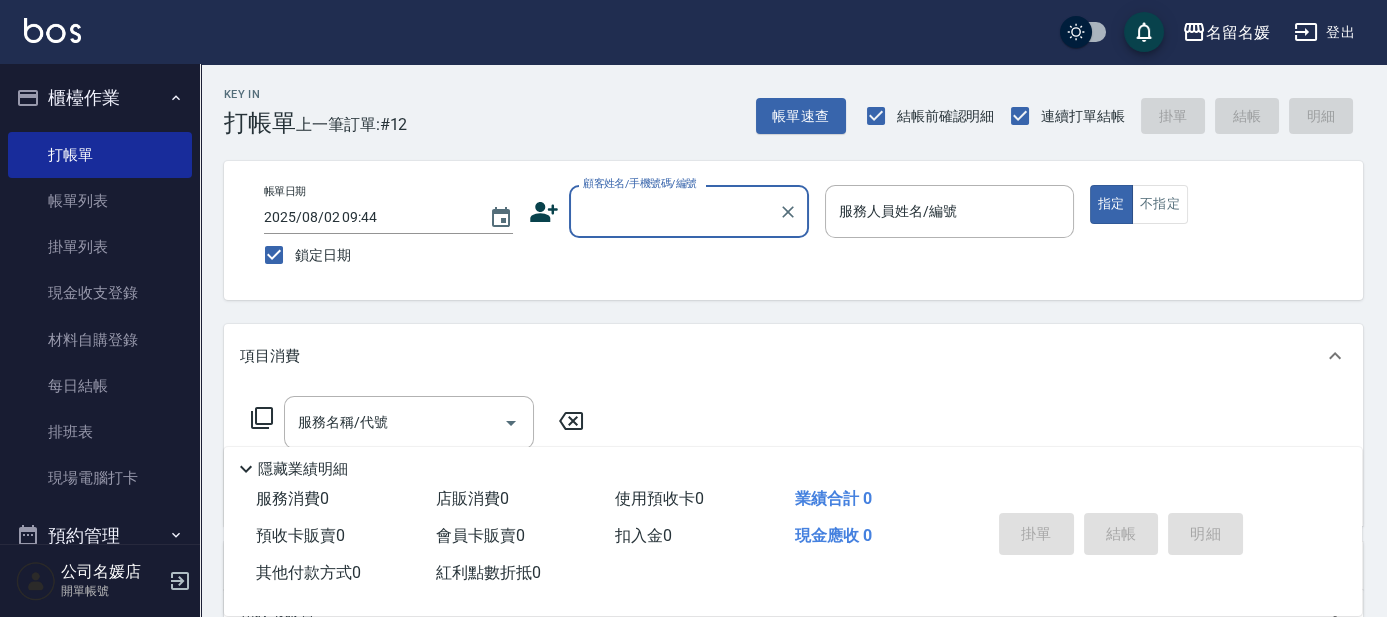 click on "顧客姓名/手機號碼/編號" at bounding box center (674, 211) 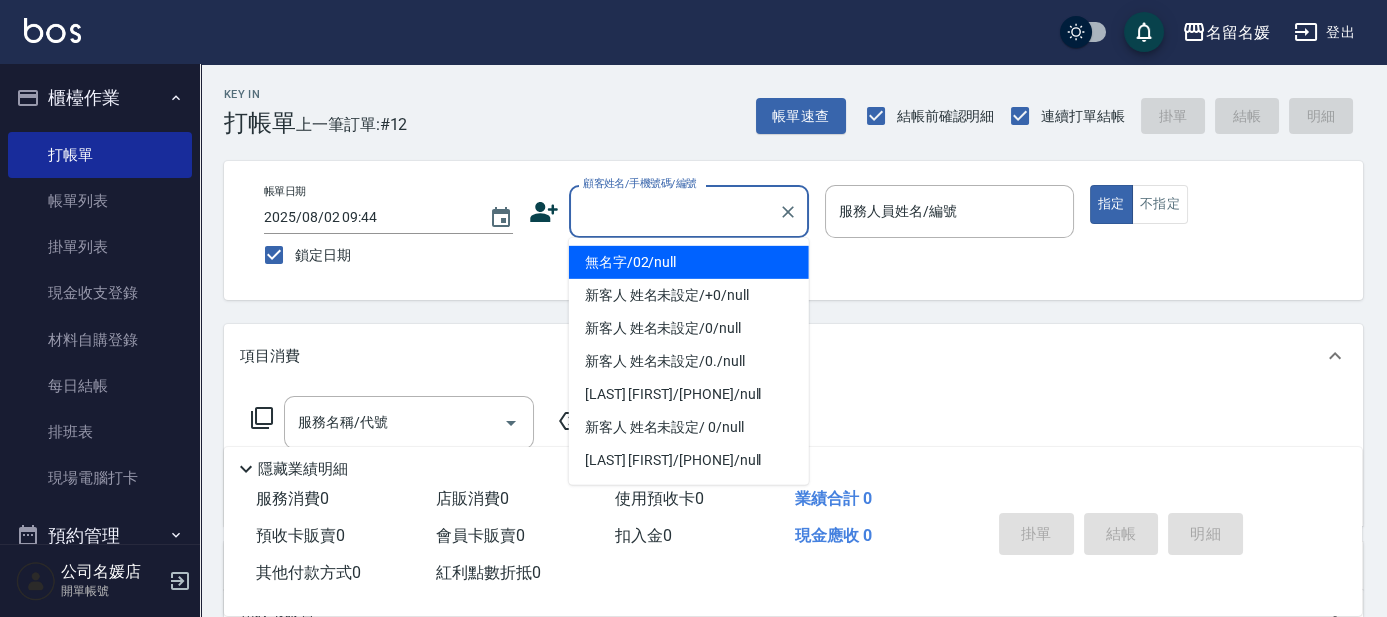 drag, startPoint x: 683, startPoint y: 268, endPoint x: 850, endPoint y: 214, distance: 175.51353 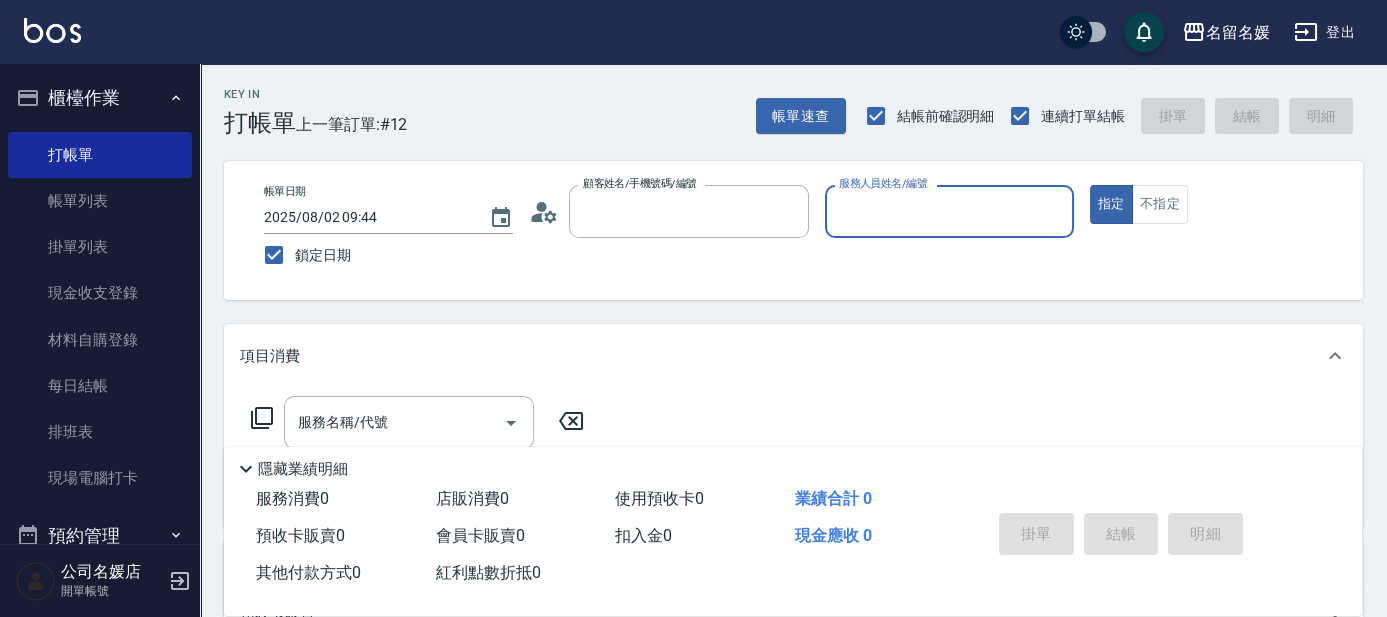 type on "無名字/02/null" 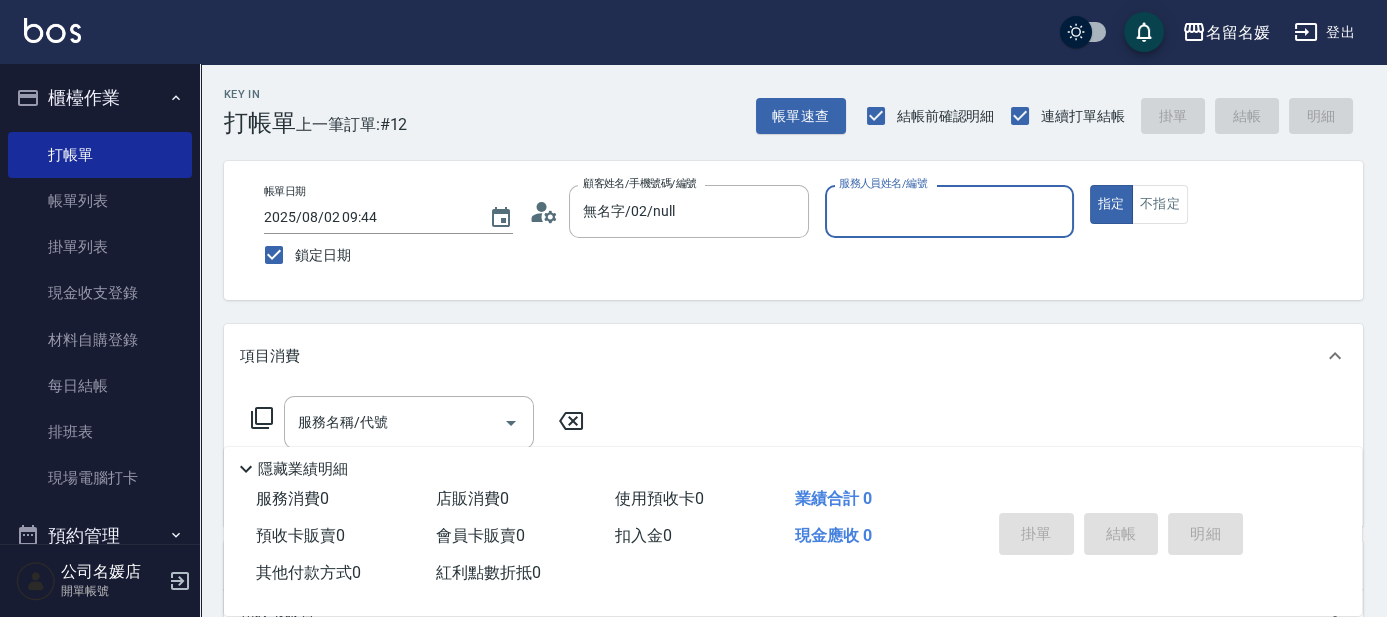 click on "服務人員姓名/編號" at bounding box center (949, 211) 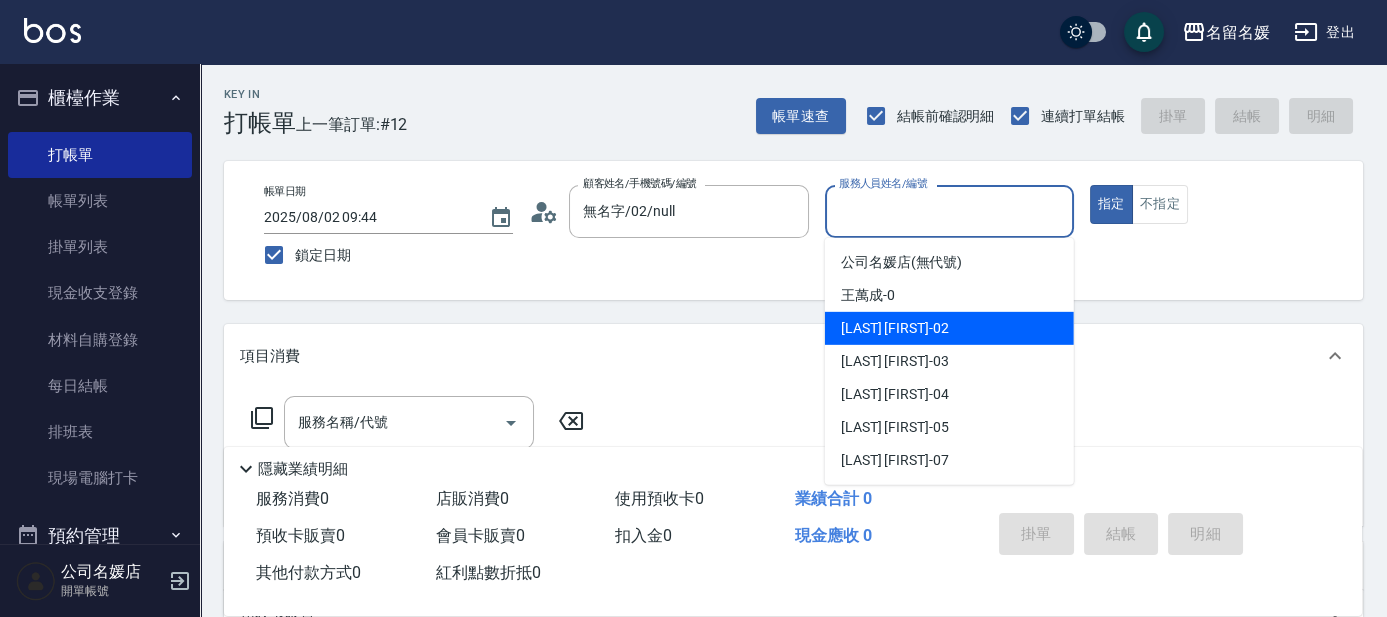 click on "[LAST] [FIRST] -02" at bounding box center [895, 328] 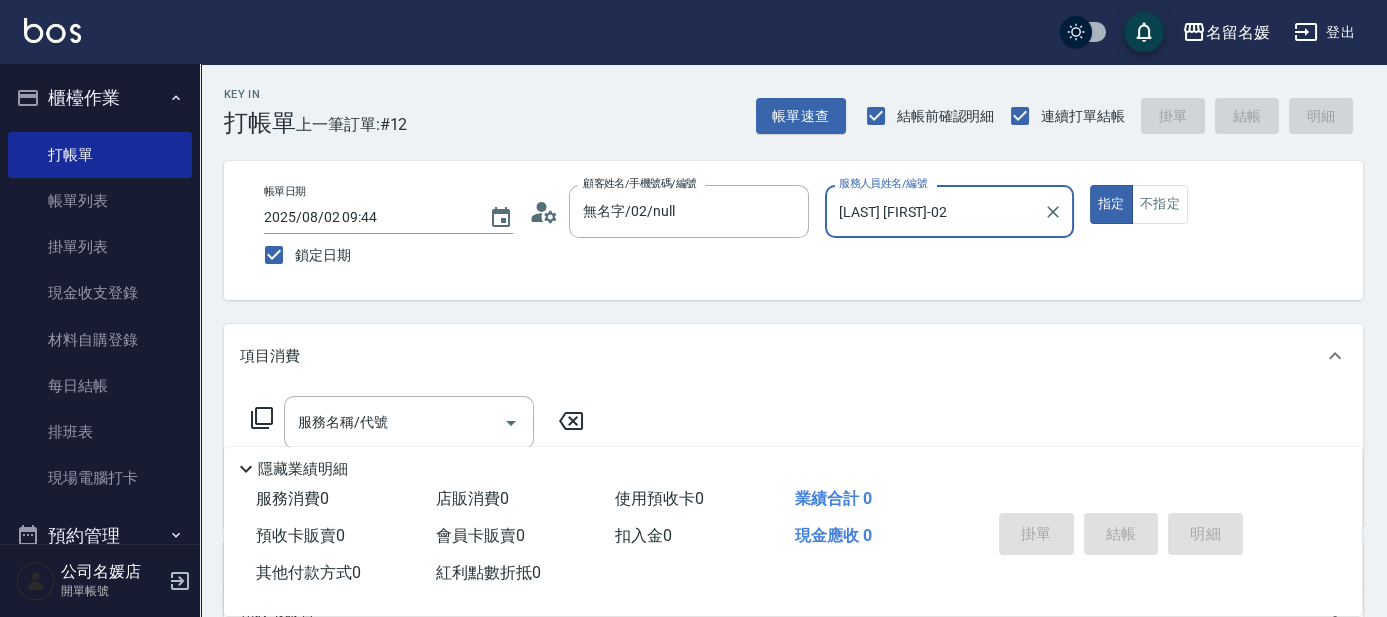 click 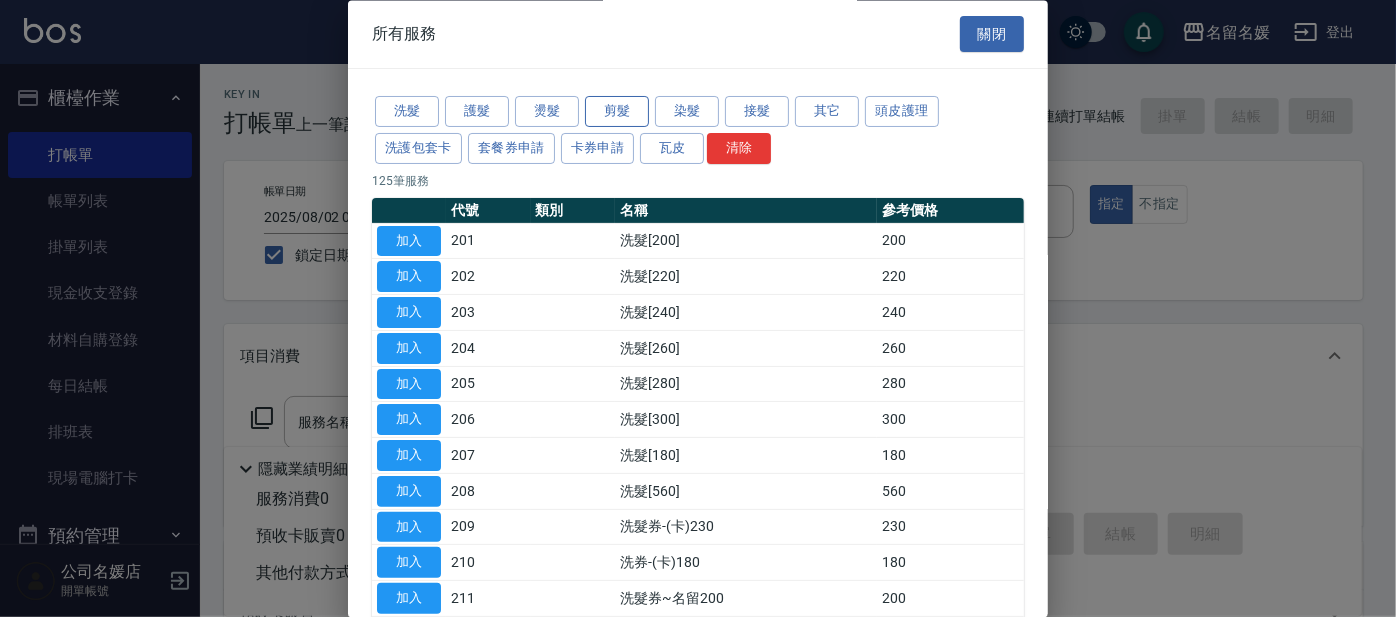 click on "剪髮" at bounding box center (617, 112) 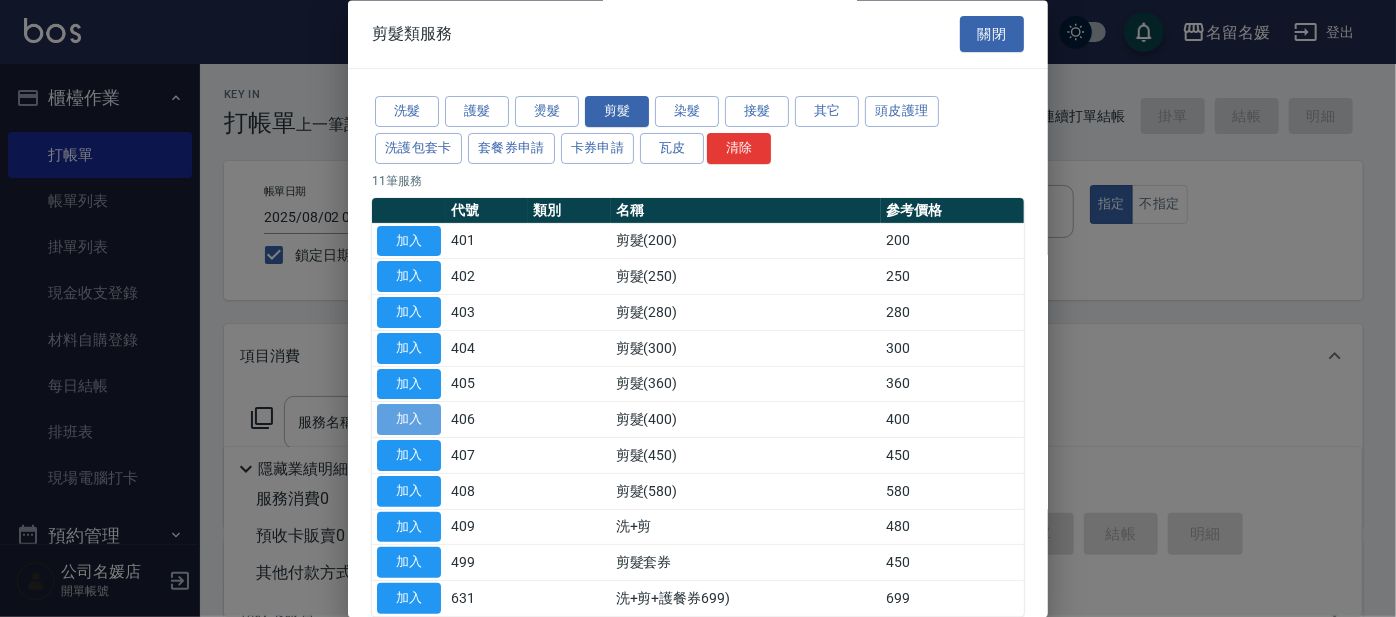 click on "加入" at bounding box center (409, 420) 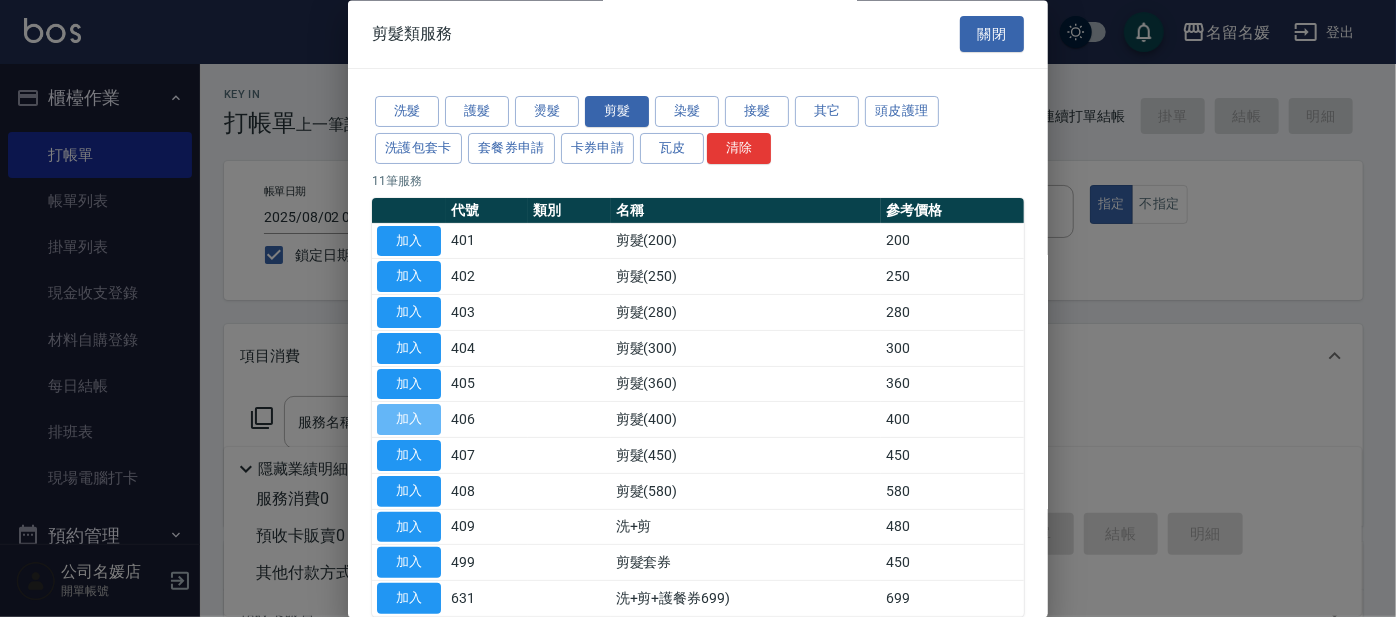 type on "剪髮(400)(406)" 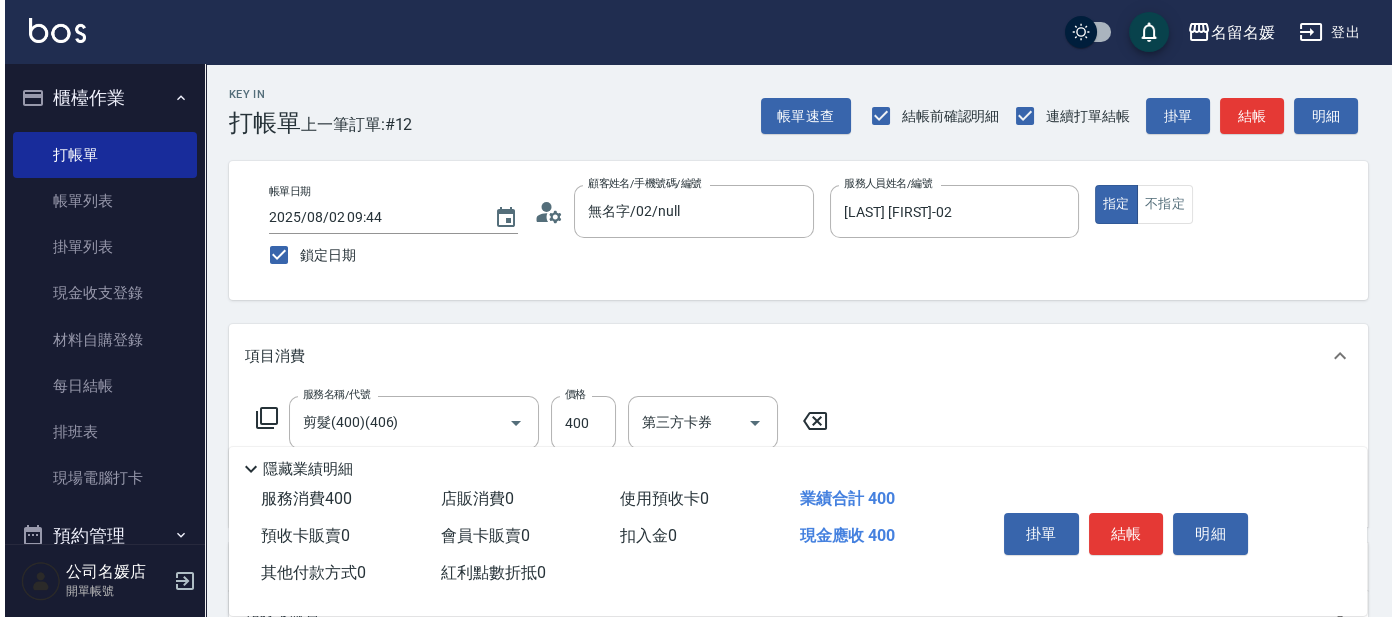 scroll, scrollTop: 181, scrollLeft: 0, axis: vertical 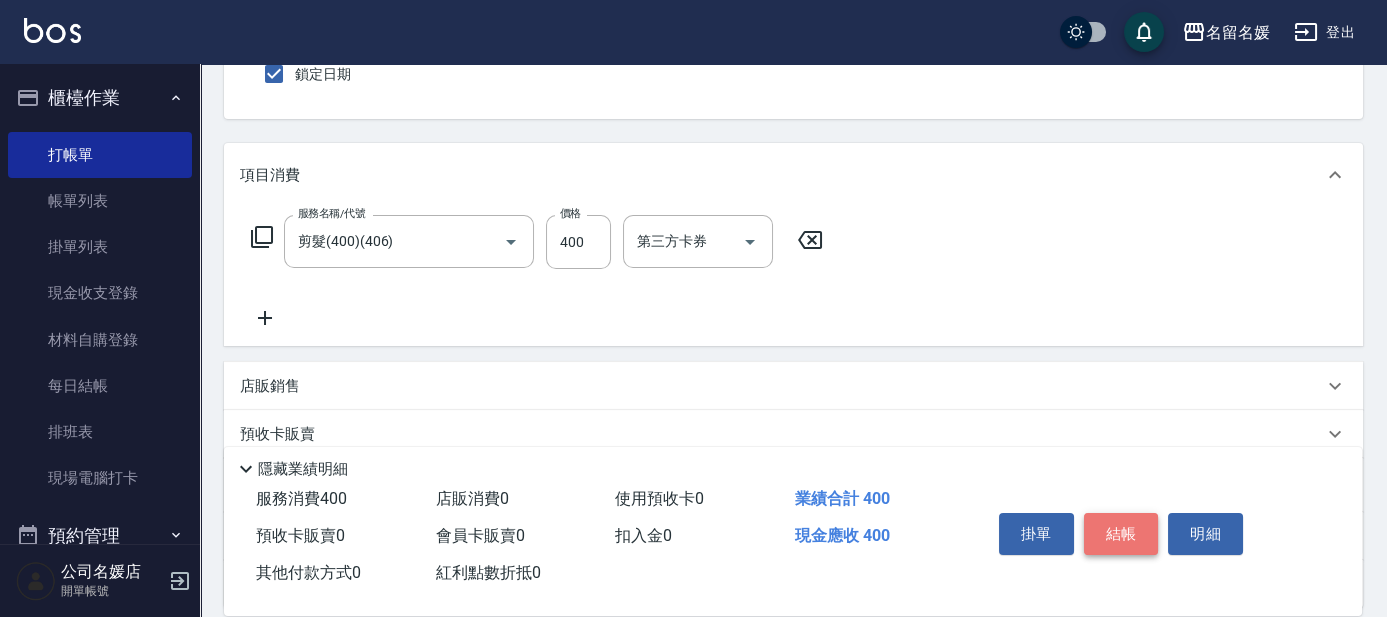 click on "結帳" at bounding box center (1121, 534) 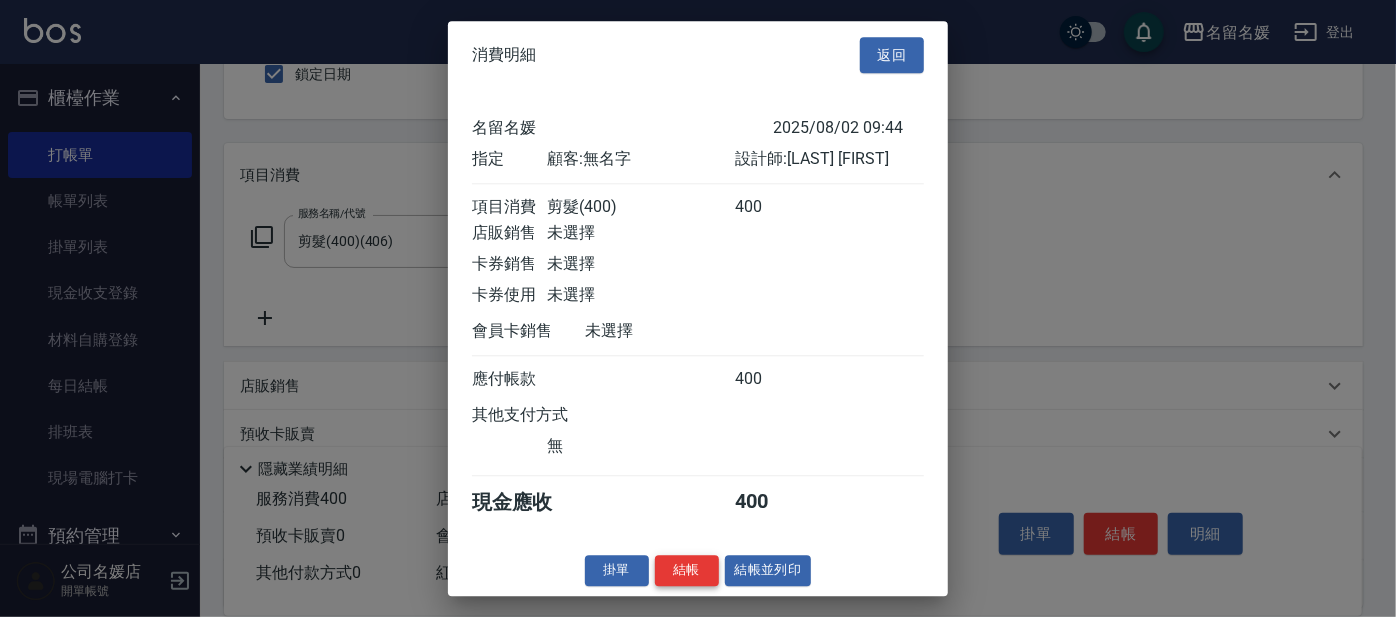 click on "結帳" at bounding box center [687, 570] 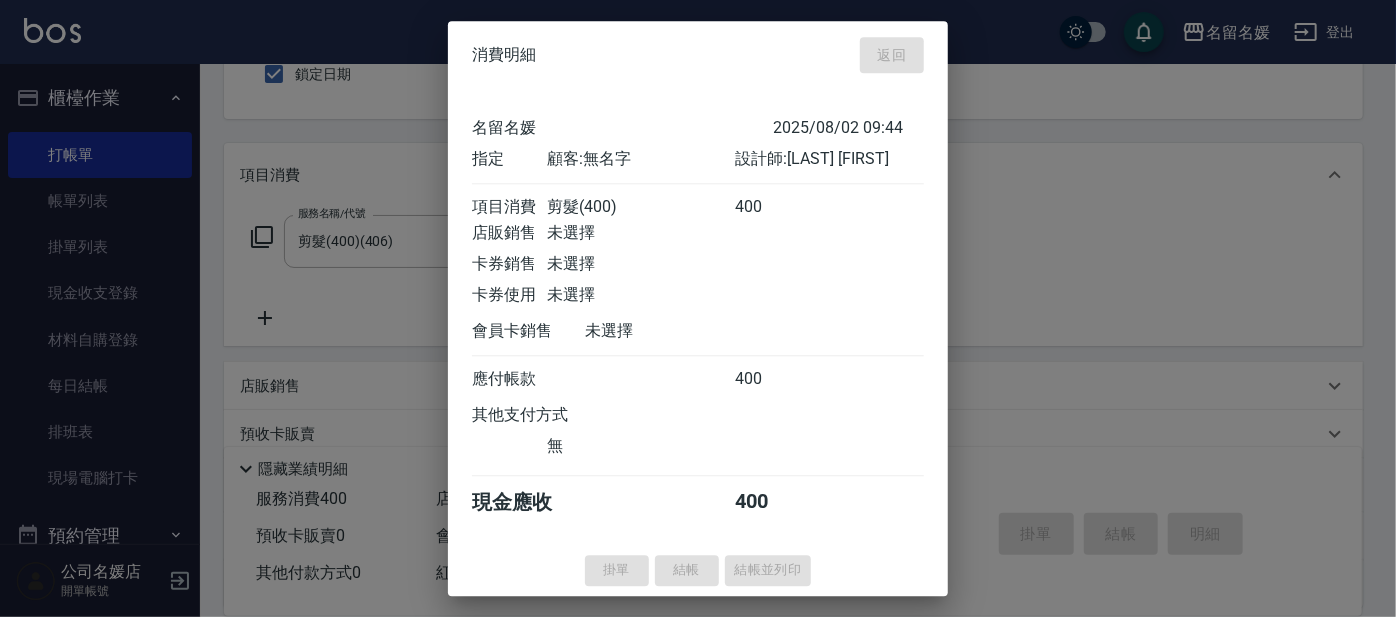 type 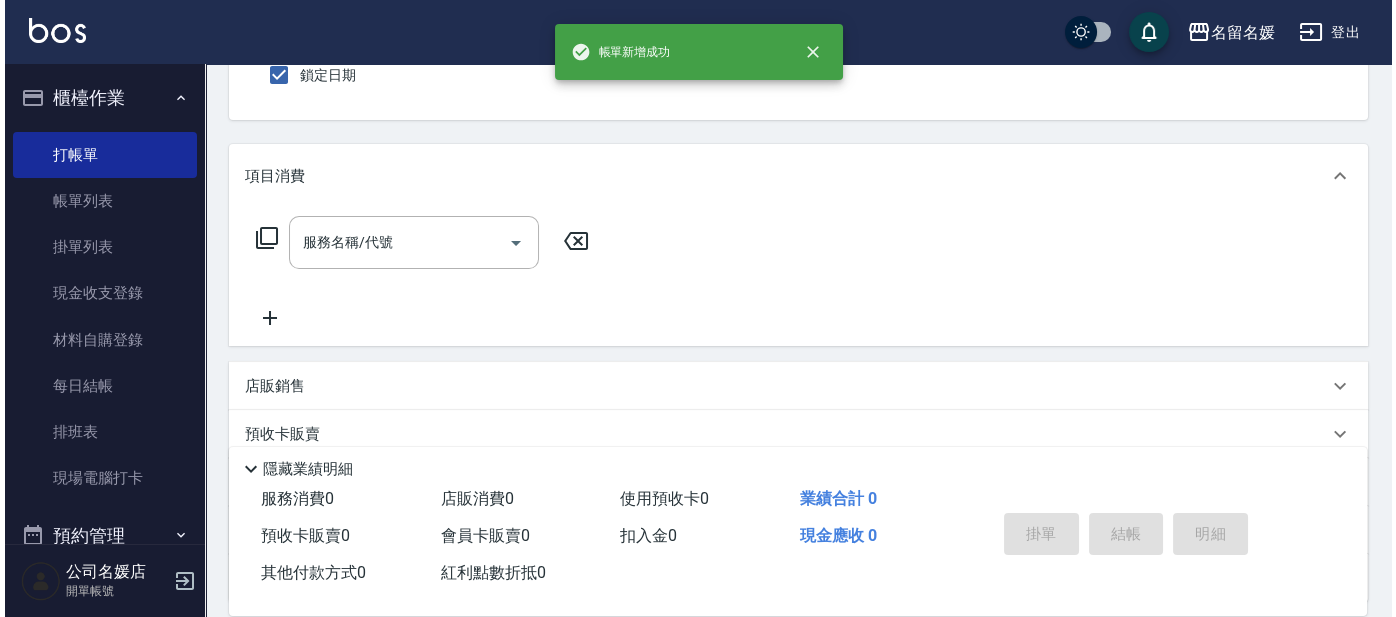 scroll, scrollTop: 0, scrollLeft: 0, axis: both 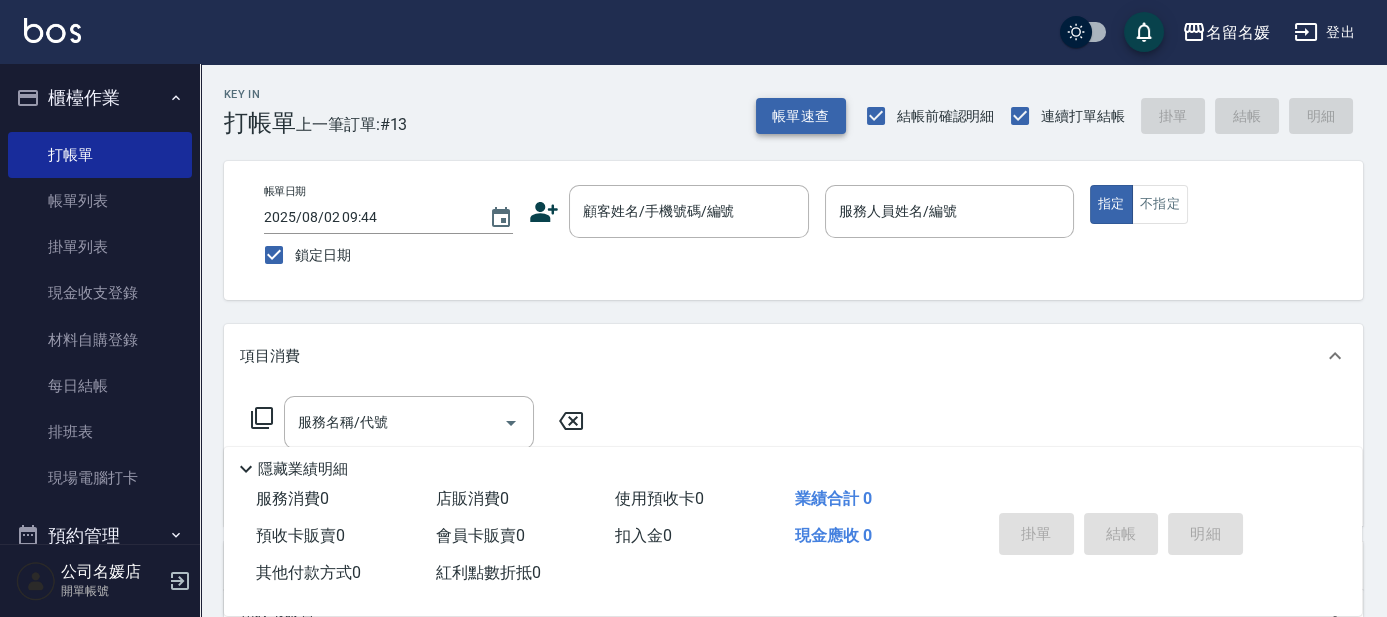 click on "帳單速查" at bounding box center (801, 116) 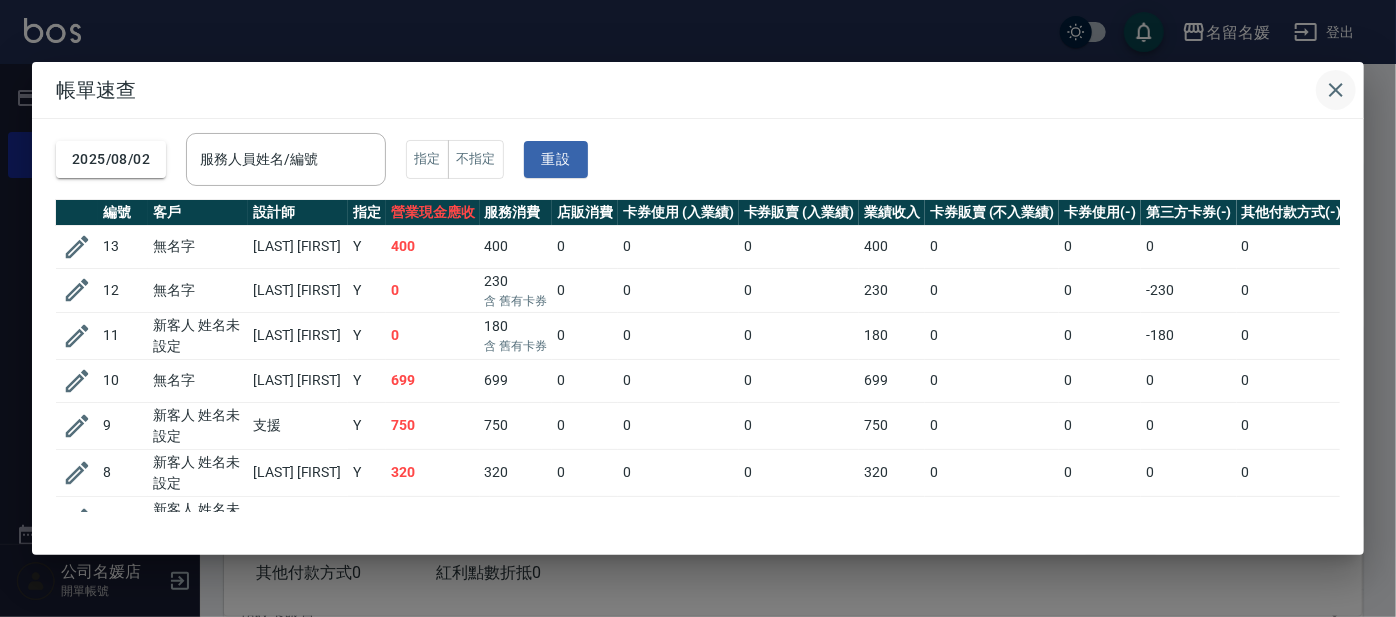 click 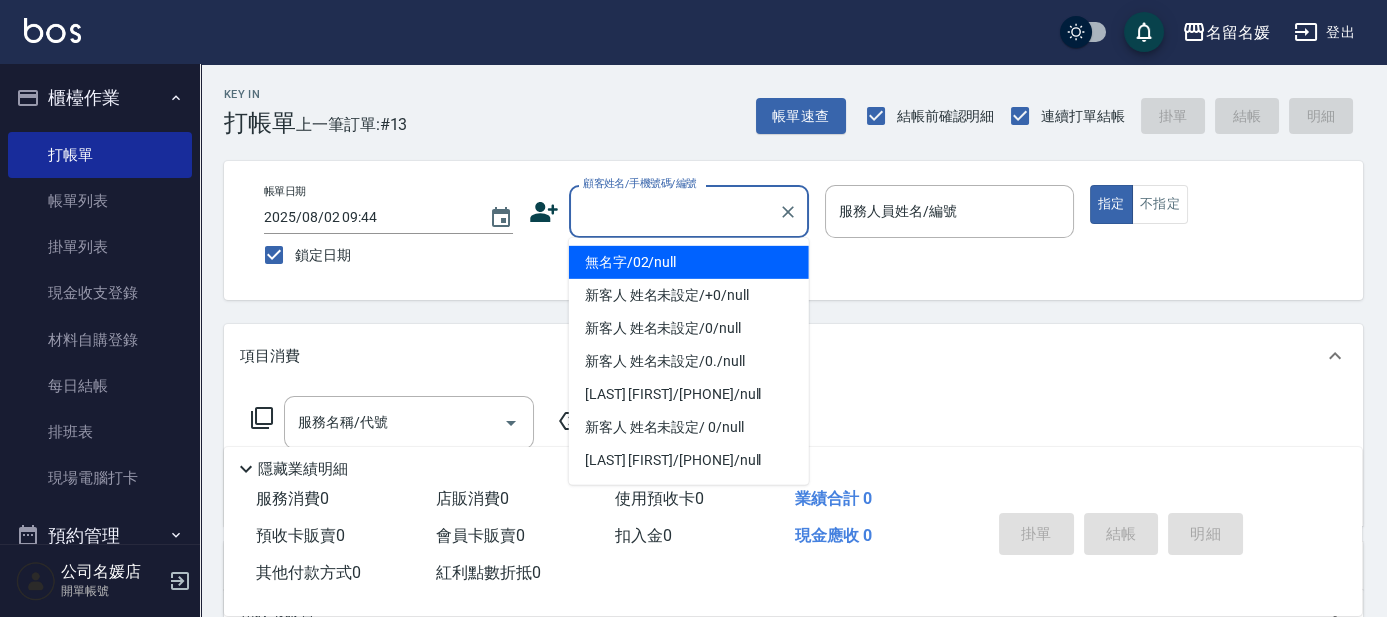 click on "顧客姓名/手機號碼/編號" at bounding box center (674, 211) 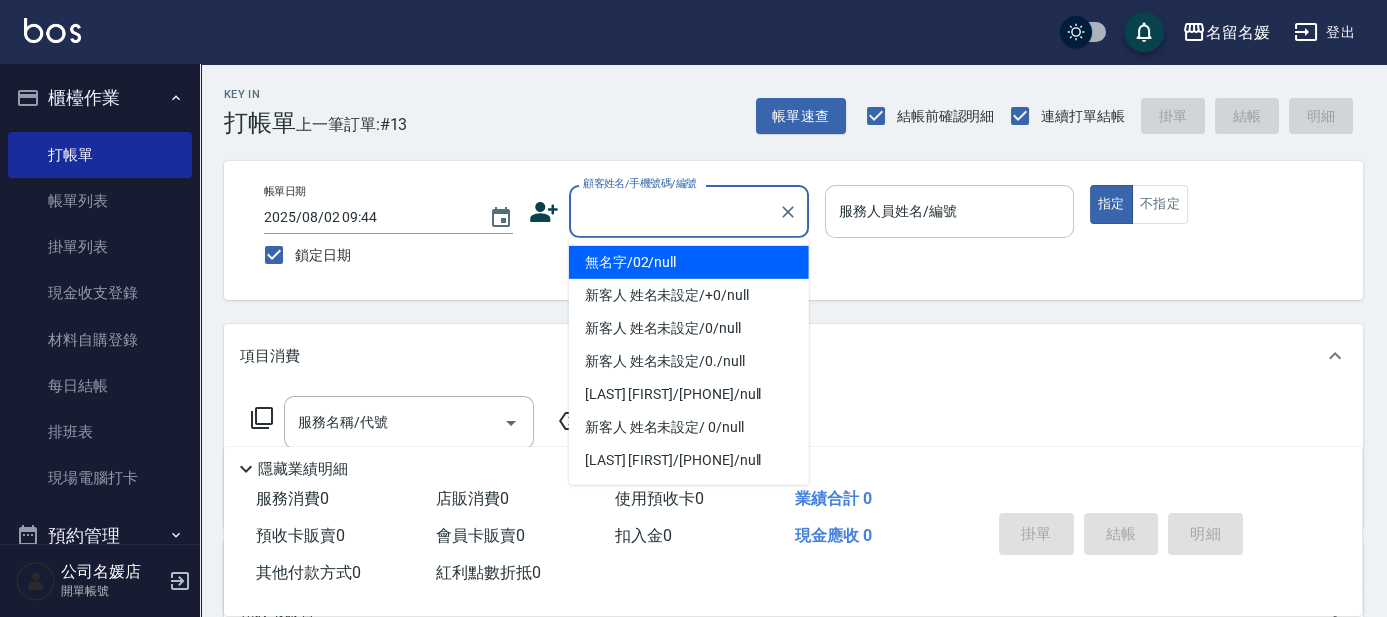 drag, startPoint x: 679, startPoint y: 268, endPoint x: 830, endPoint y: 211, distance: 161.40013 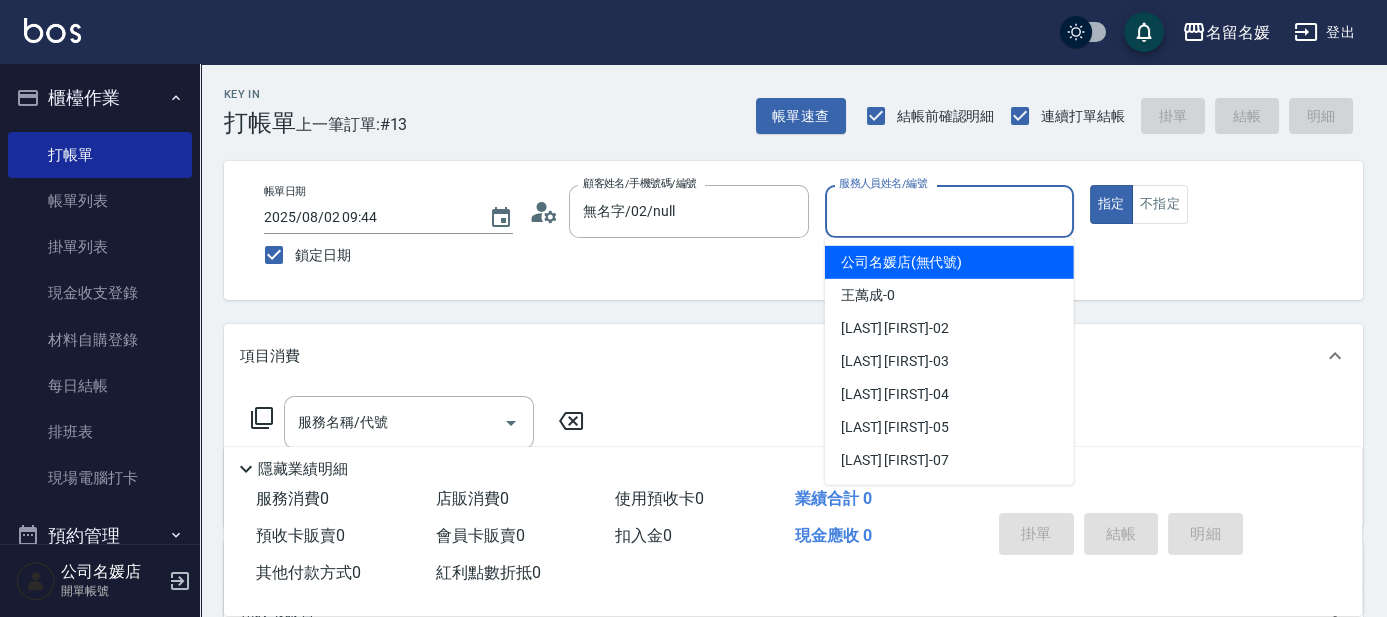 drag, startPoint x: 856, startPoint y: 201, endPoint x: 874, endPoint y: 307, distance: 107.51744 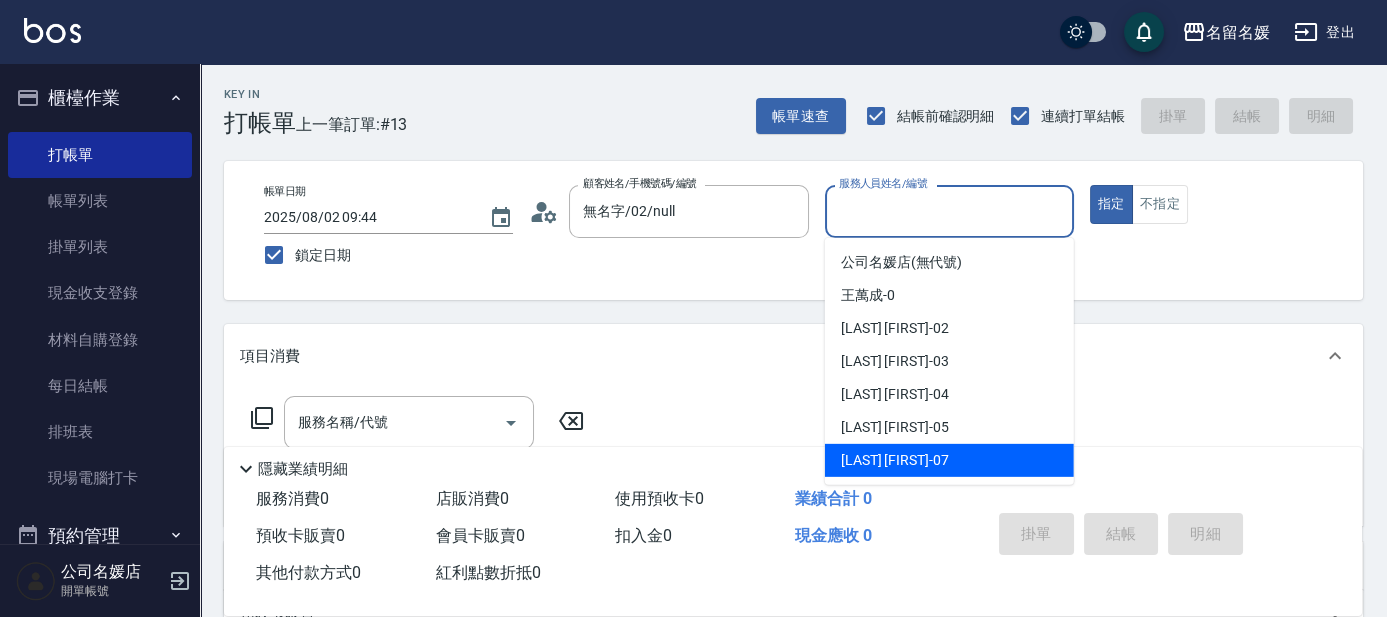 click on "[LAST] [FIRST] -07" at bounding box center [895, 460] 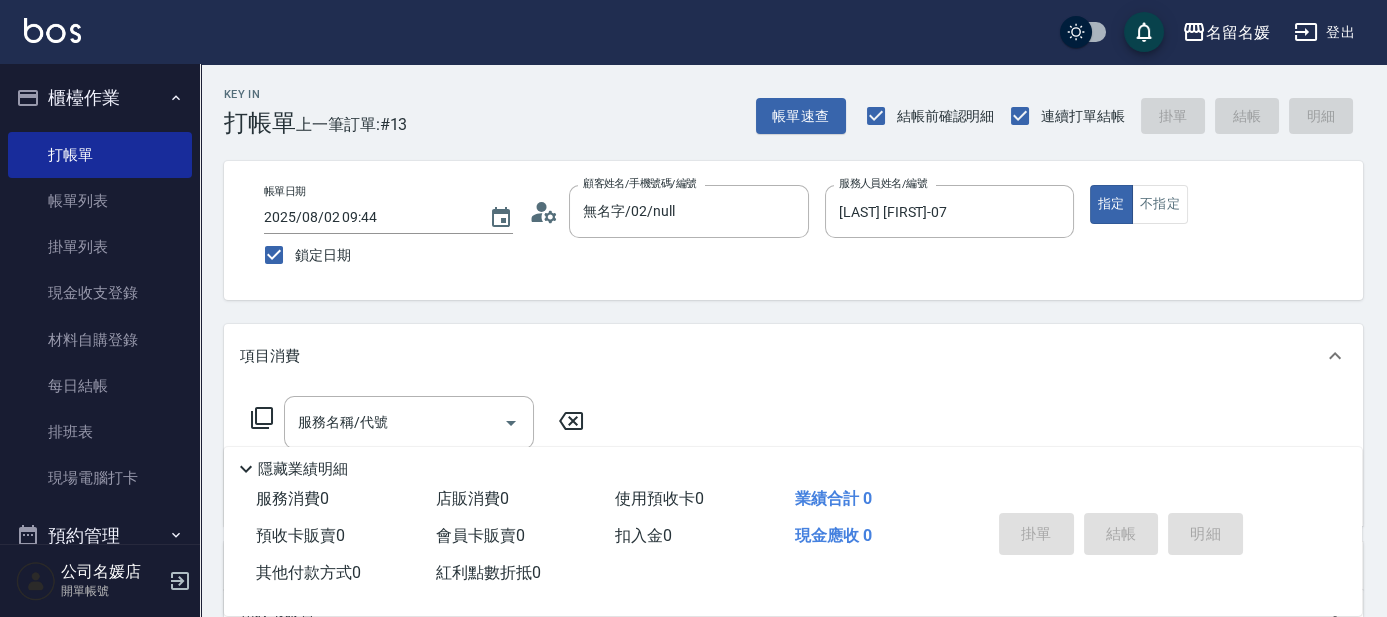 click 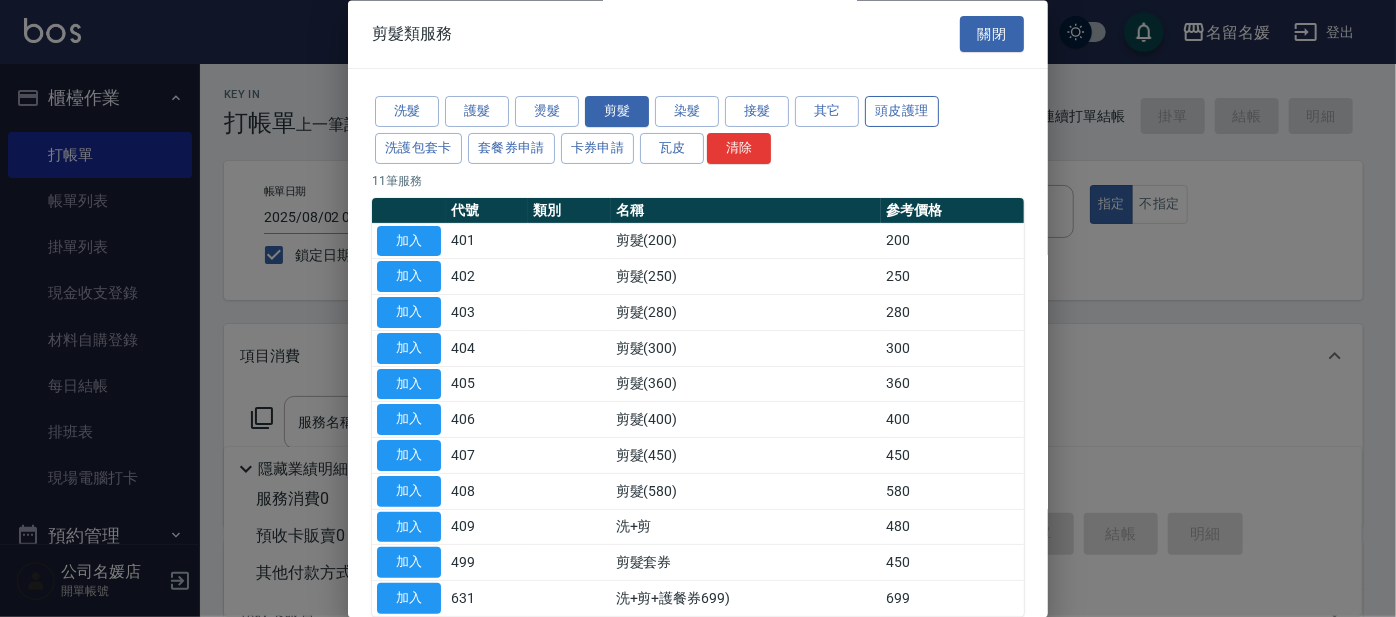 click on "頭皮護理" at bounding box center [902, 112] 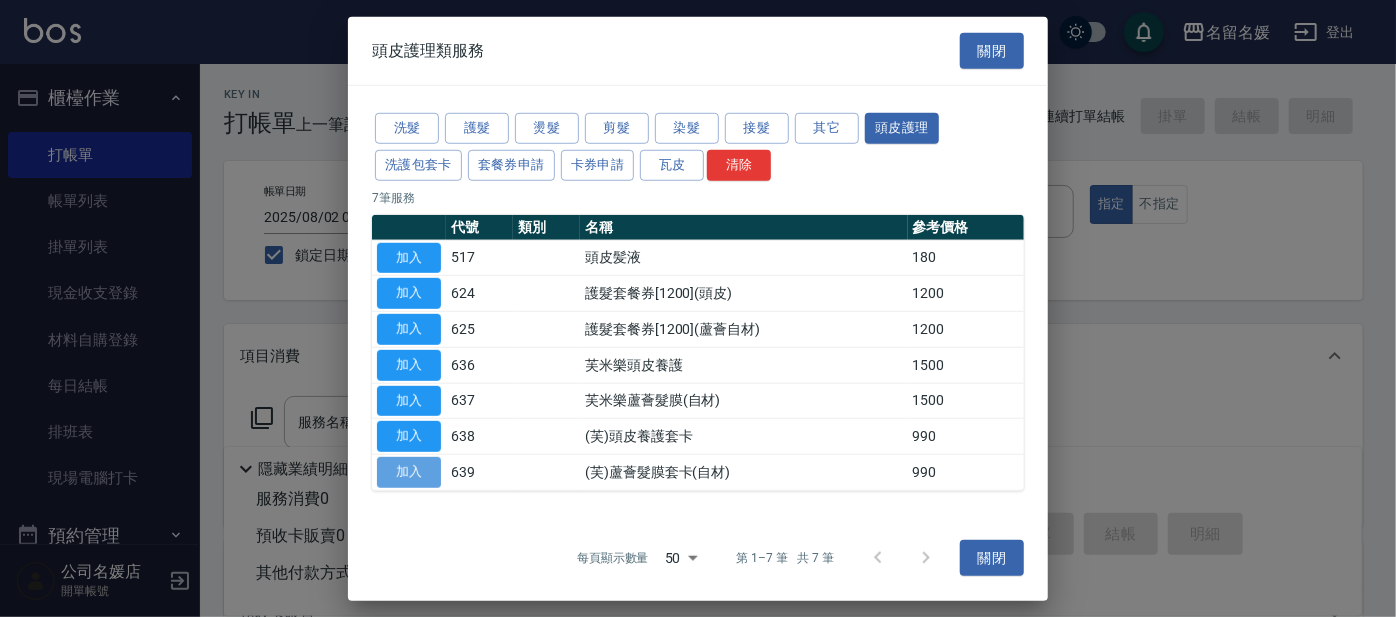 click on "加入" at bounding box center (409, 472) 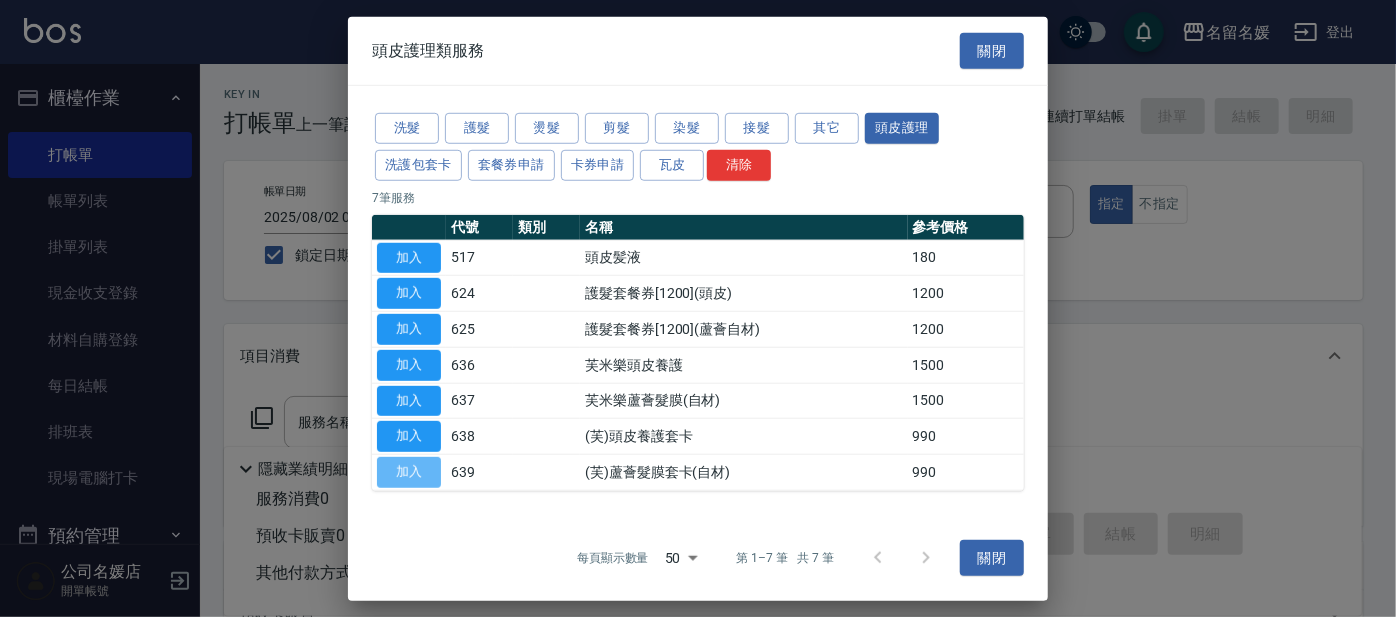 type on "(芙)蘆薈髮膜套卡(自材)(639)" 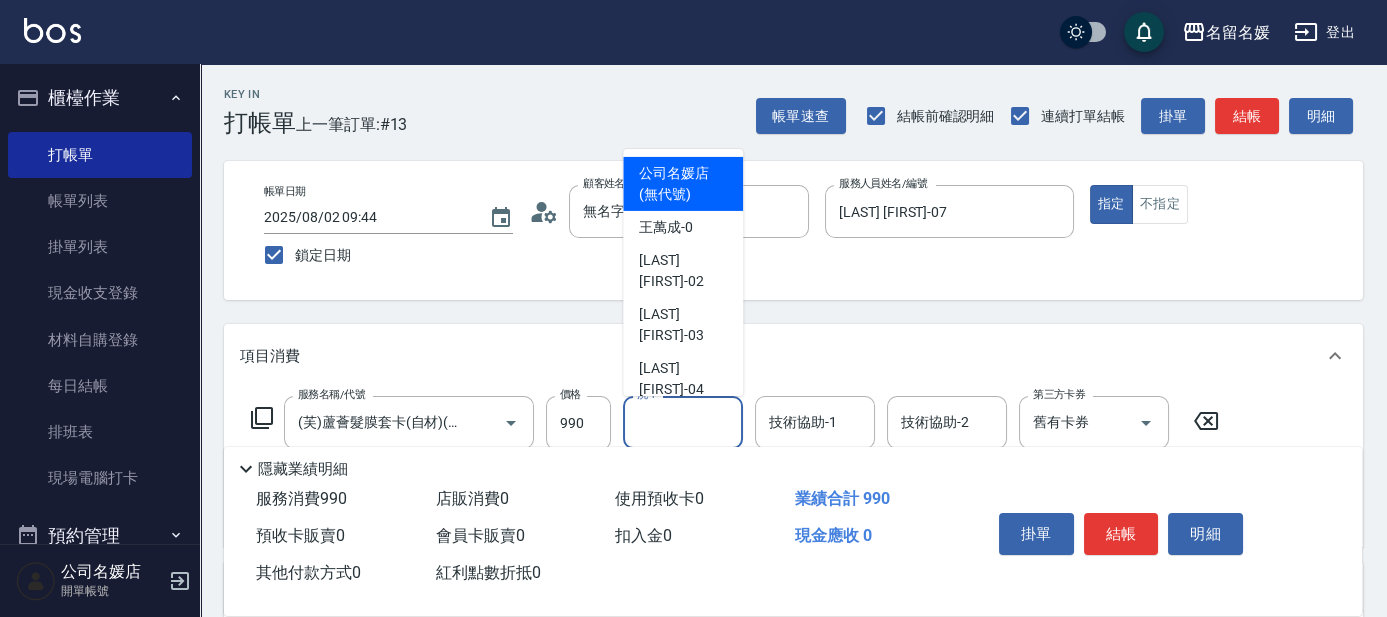 click on "洗-1" at bounding box center (683, 422) 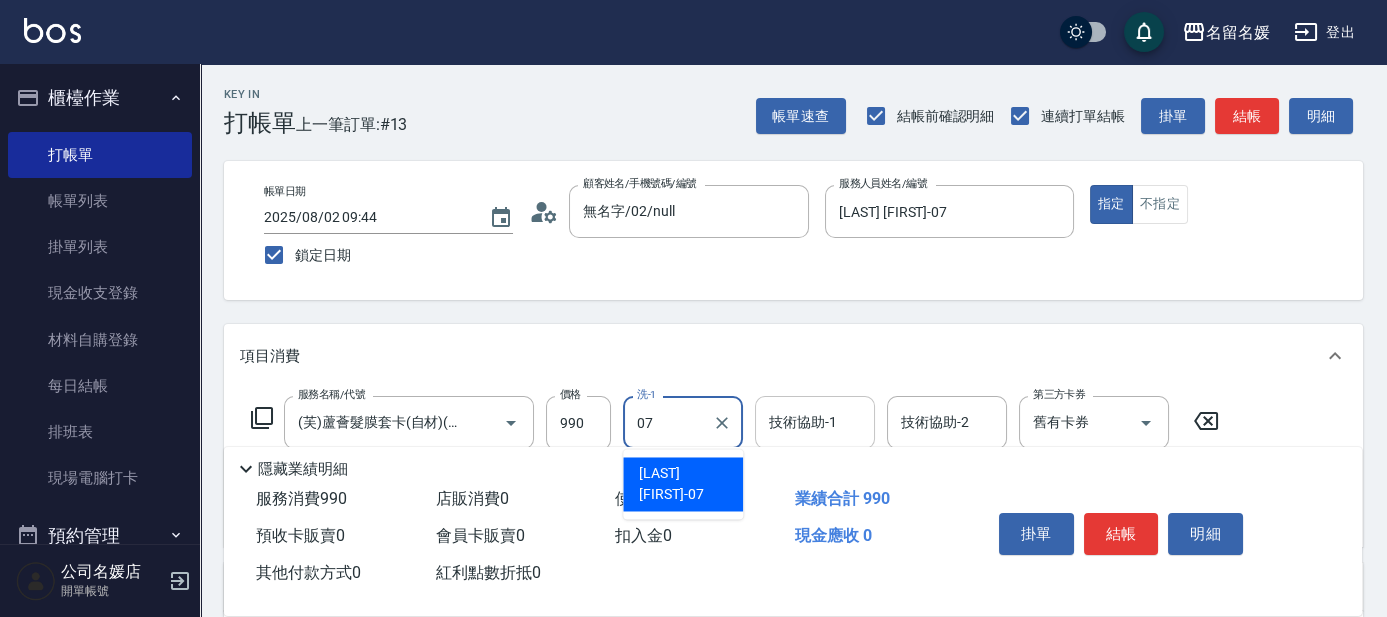 drag, startPoint x: 695, startPoint y: 473, endPoint x: 779, endPoint y: 421, distance: 98.79271 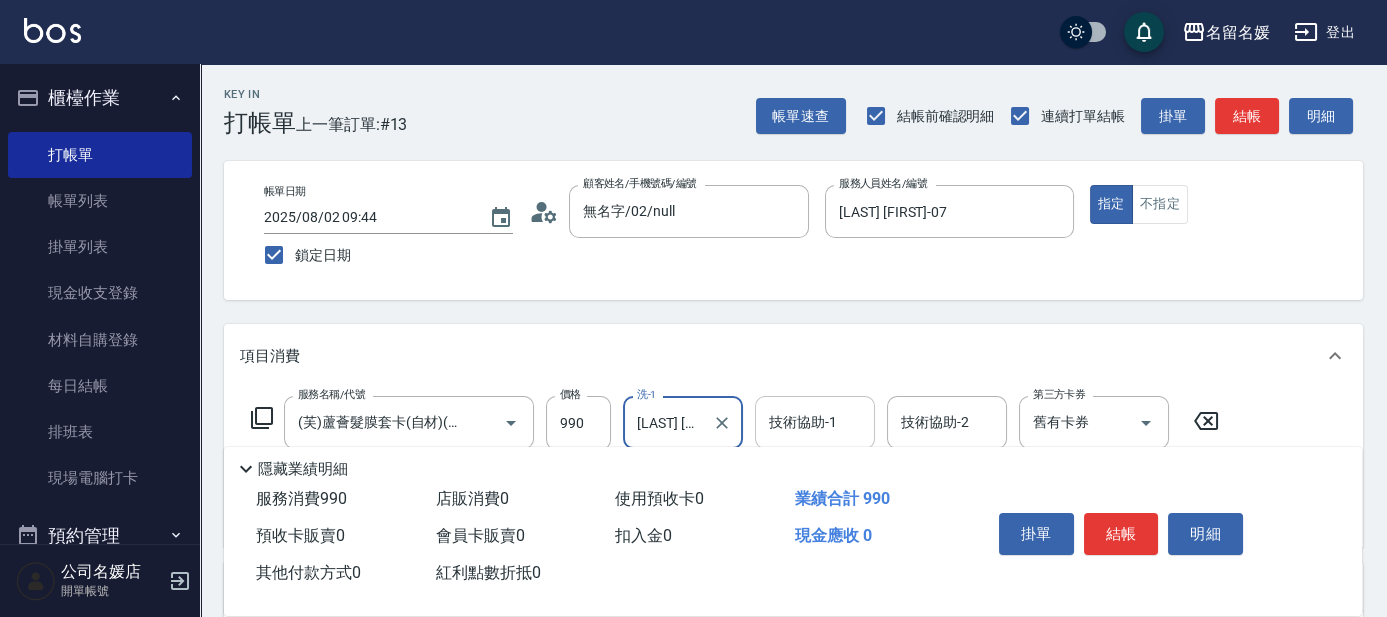 type on "[LAST] [FIRST]-07" 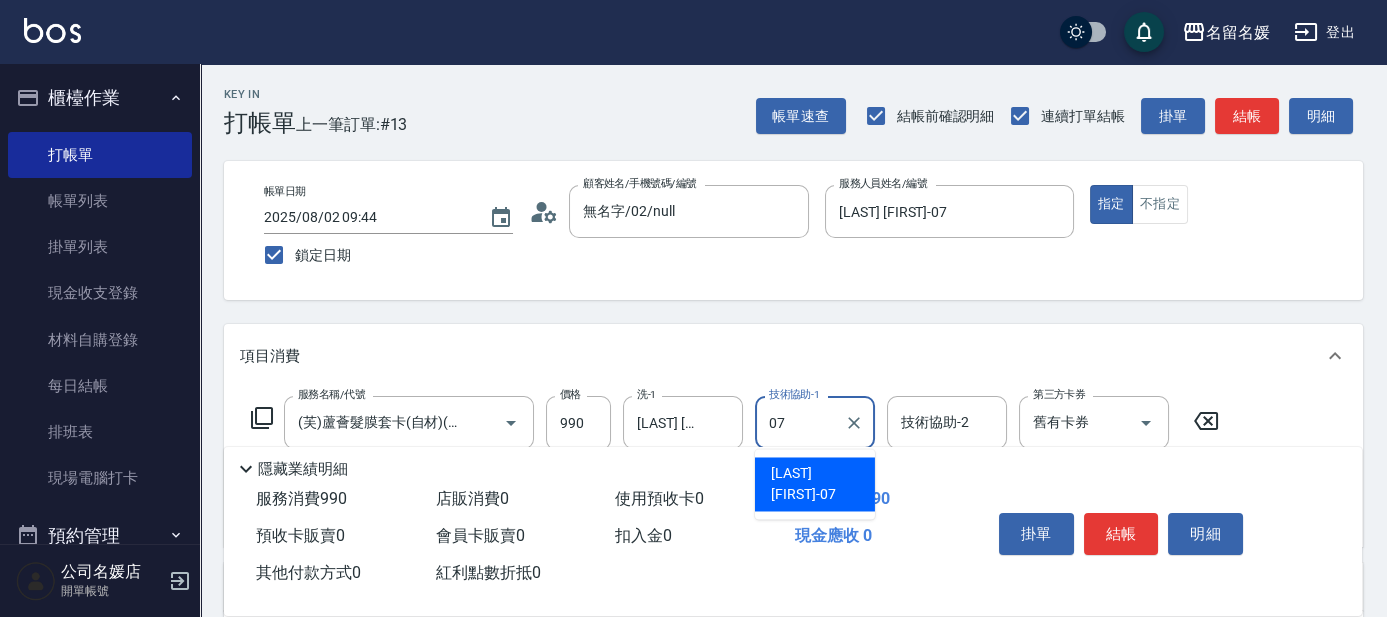 click on "[LAST] [FIRST] -07" at bounding box center [815, 484] 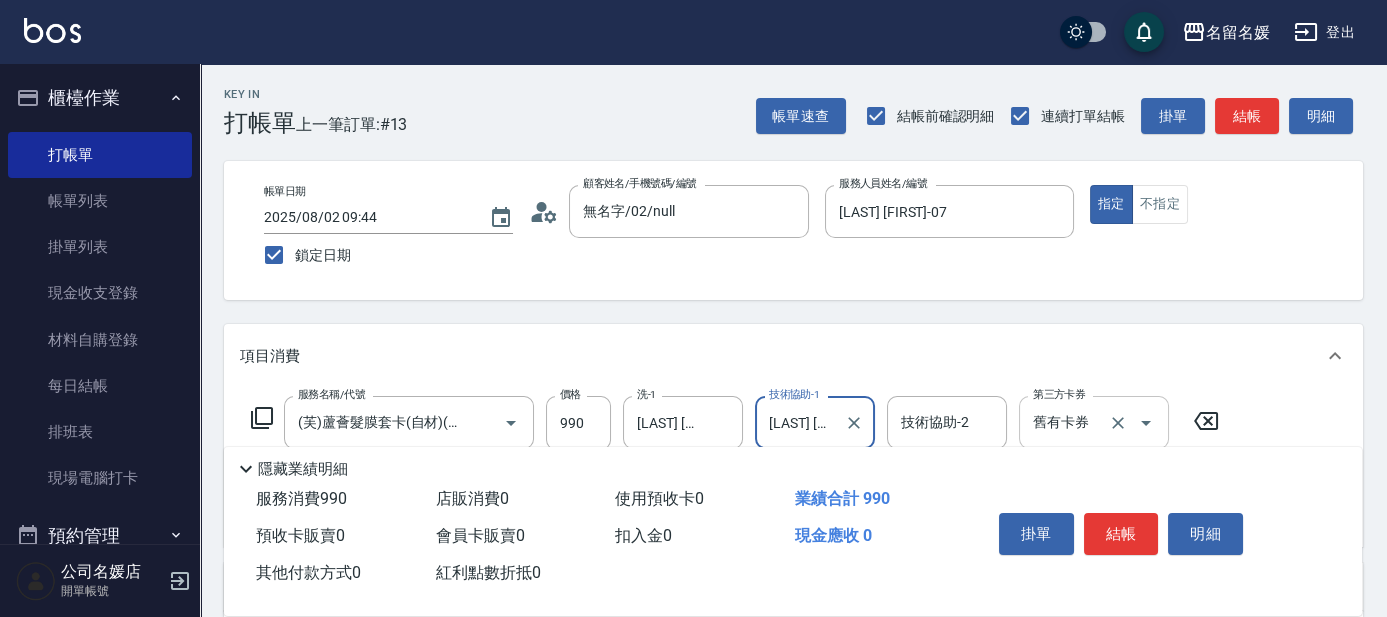 type on "[LAST] [FIRST]-07" 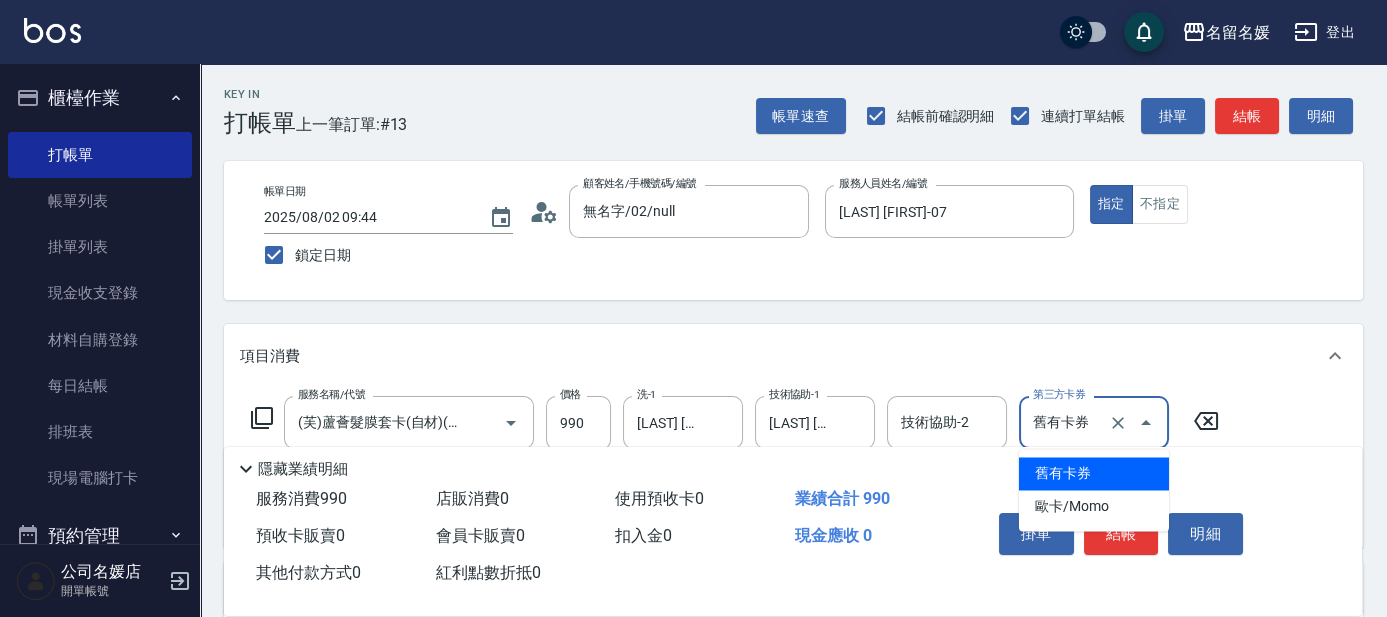 click on "舊有卡券" at bounding box center [1094, 473] 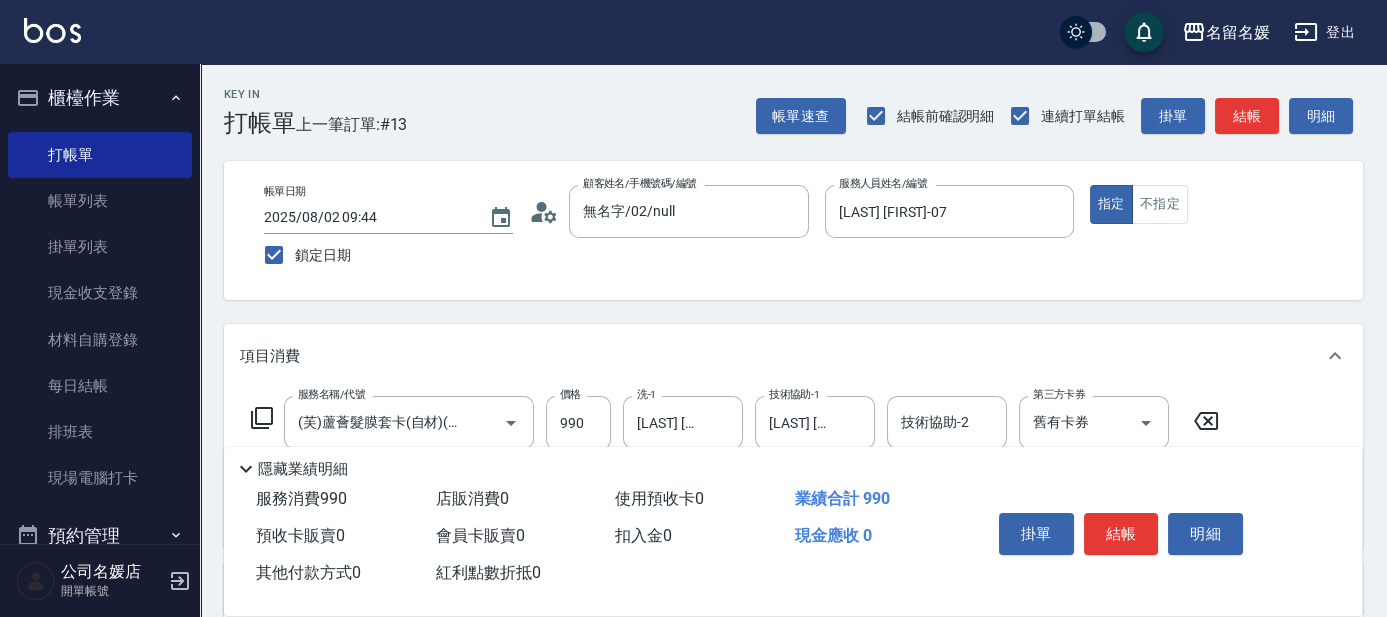 click 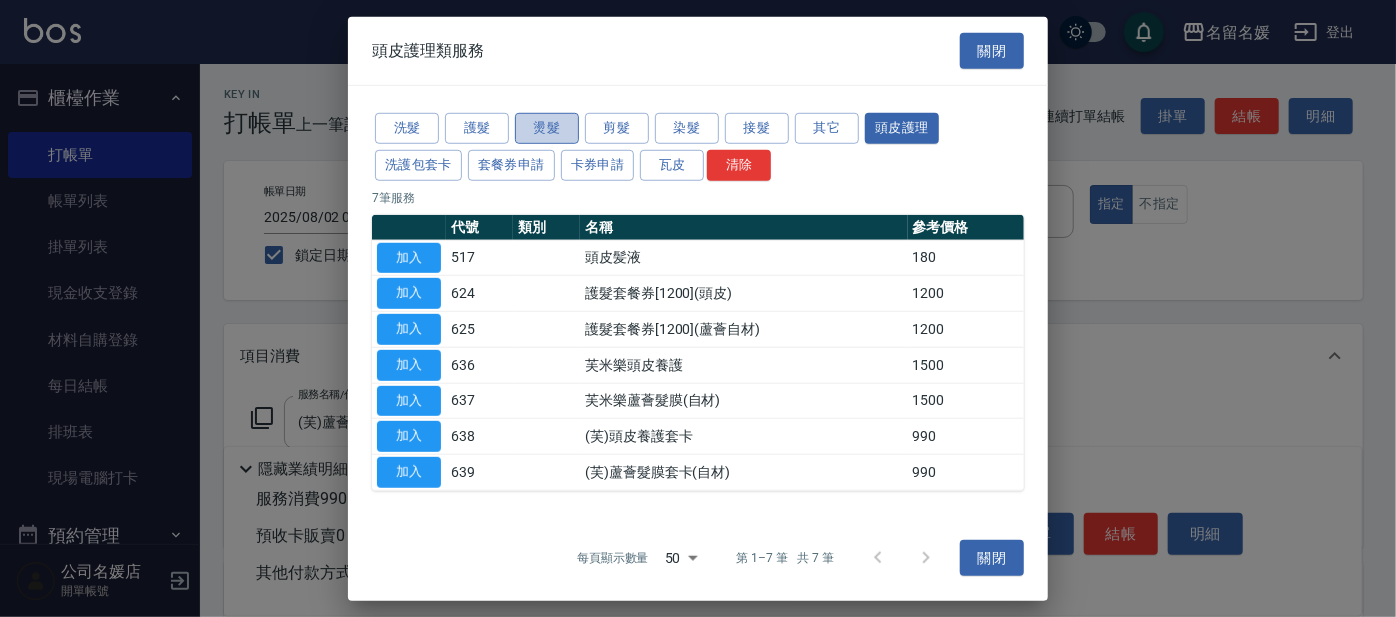 click on "燙髮" at bounding box center [547, 128] 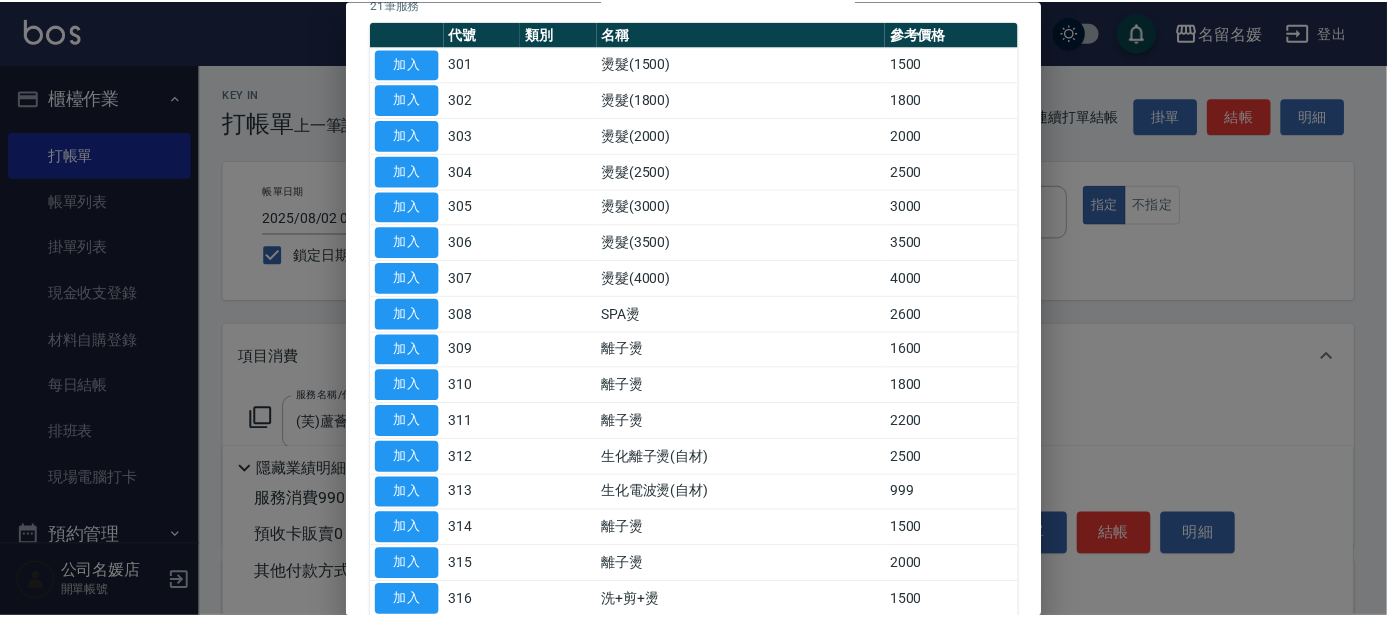 scroll, scrollTop: 181, scrollLeft: 0, axis: vertical 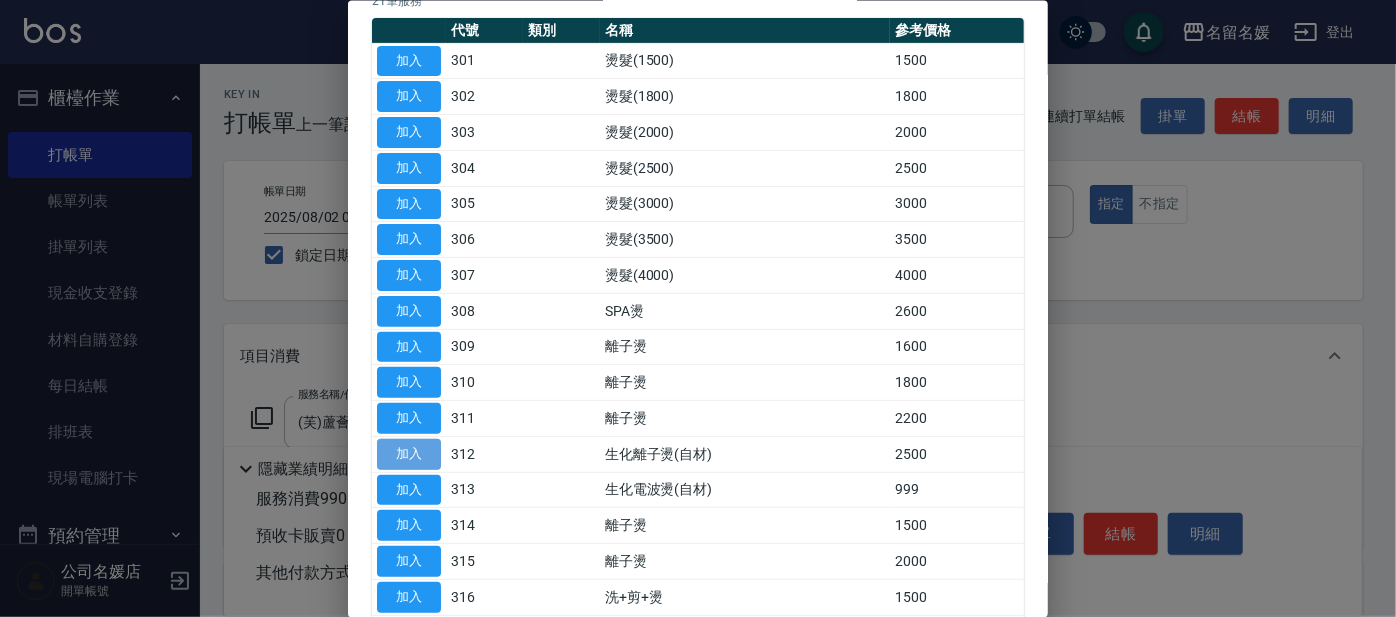 click on "加入" at bounding box center [409, 453] 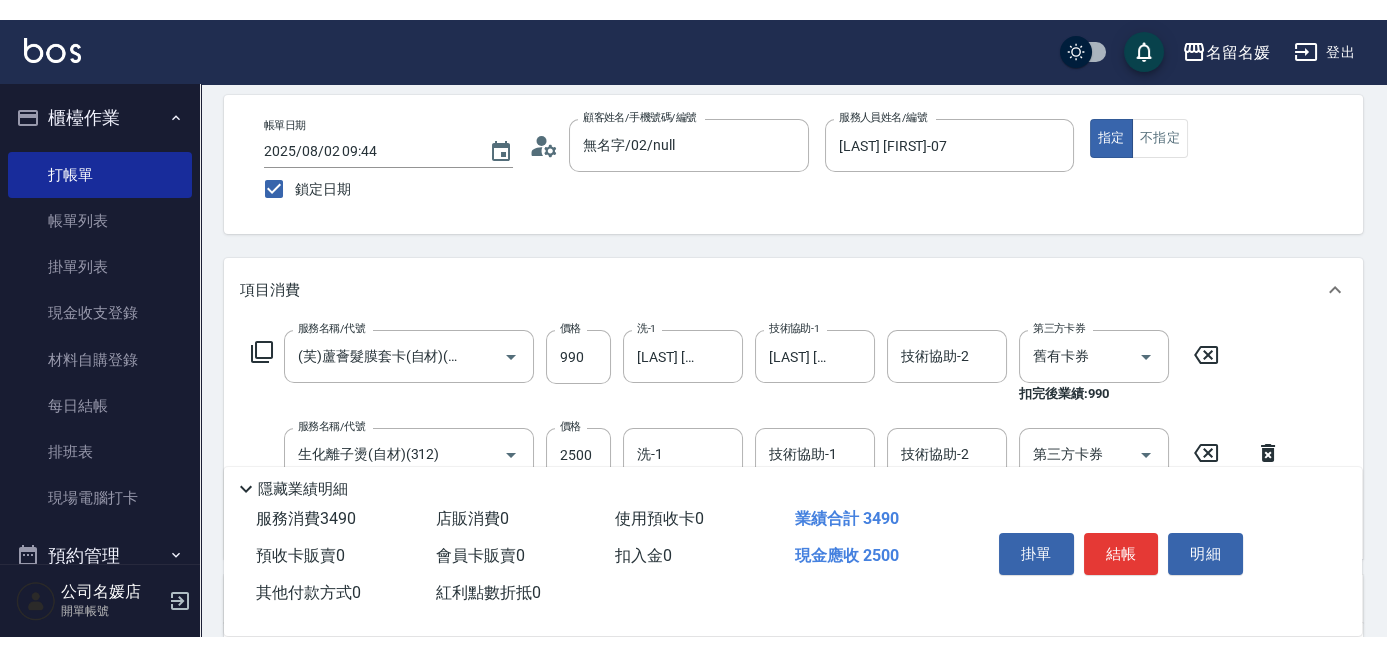 scroll, scrollTop: 181, scrollLeft: 0, axis: vertical 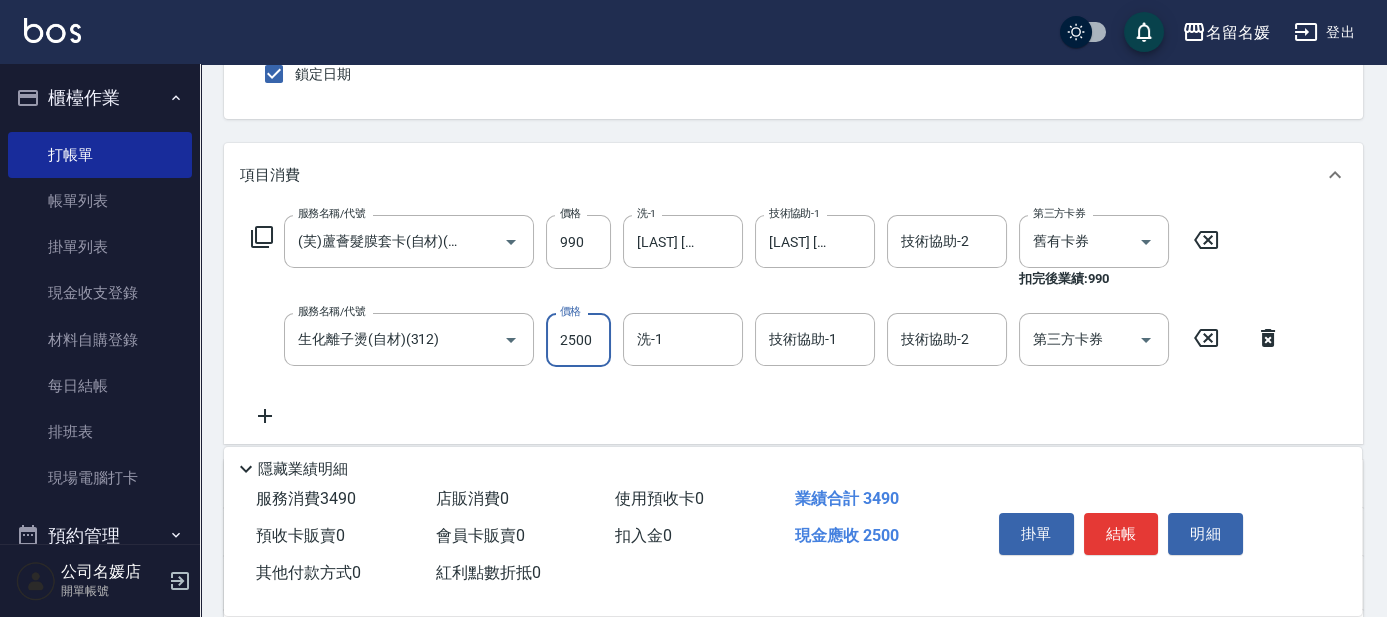 click on "2500" at bounding box center (578, 340) 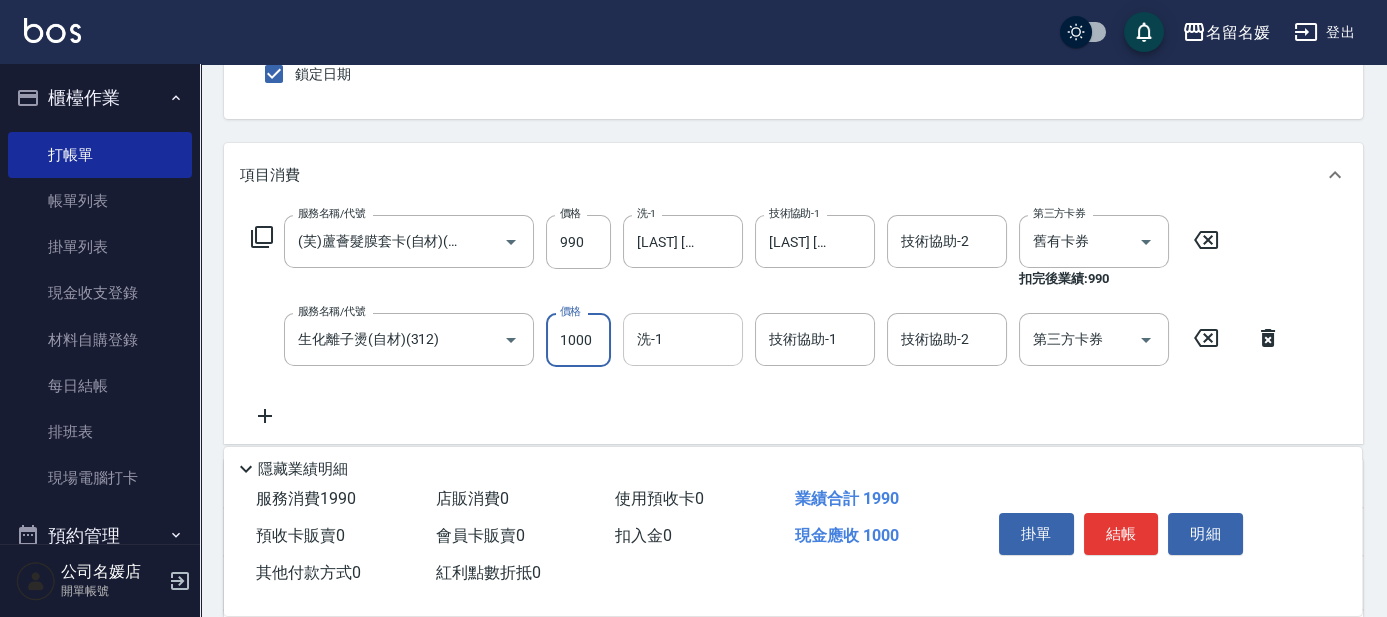 type on "1000" 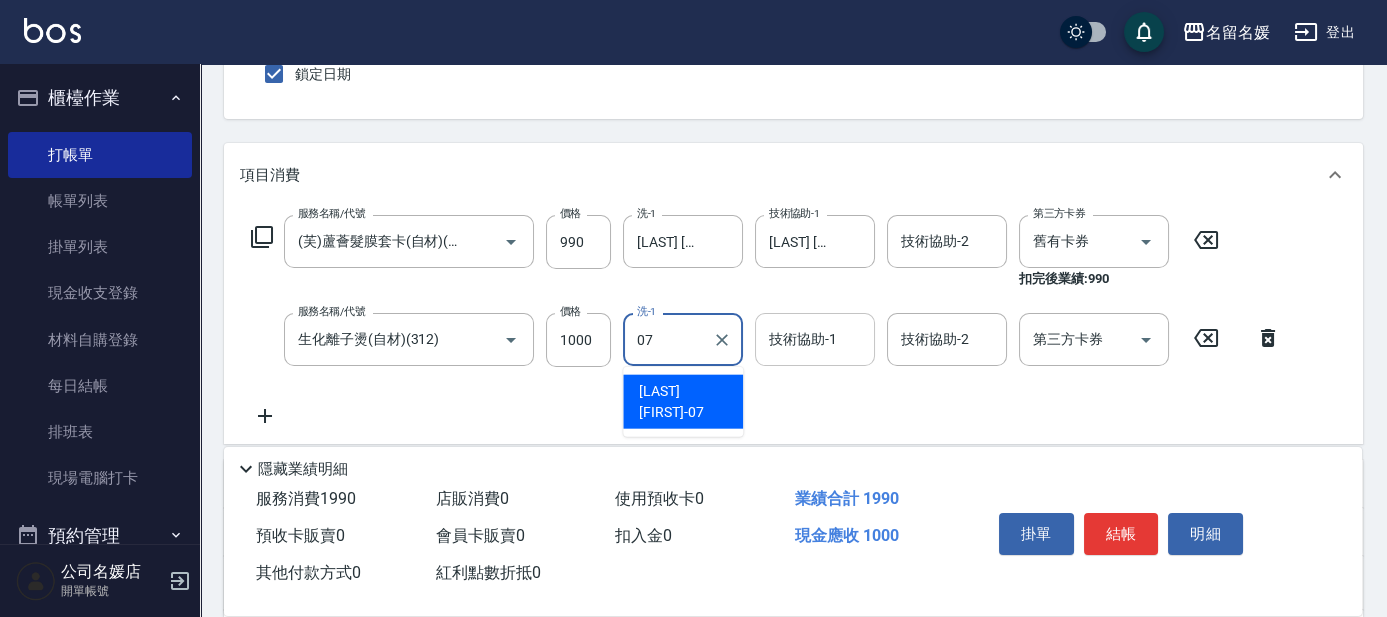 drag, startPoint x: 712, startPoint y: 387, endPoint x: 778, endPoint y: 350, distance: 75.66373 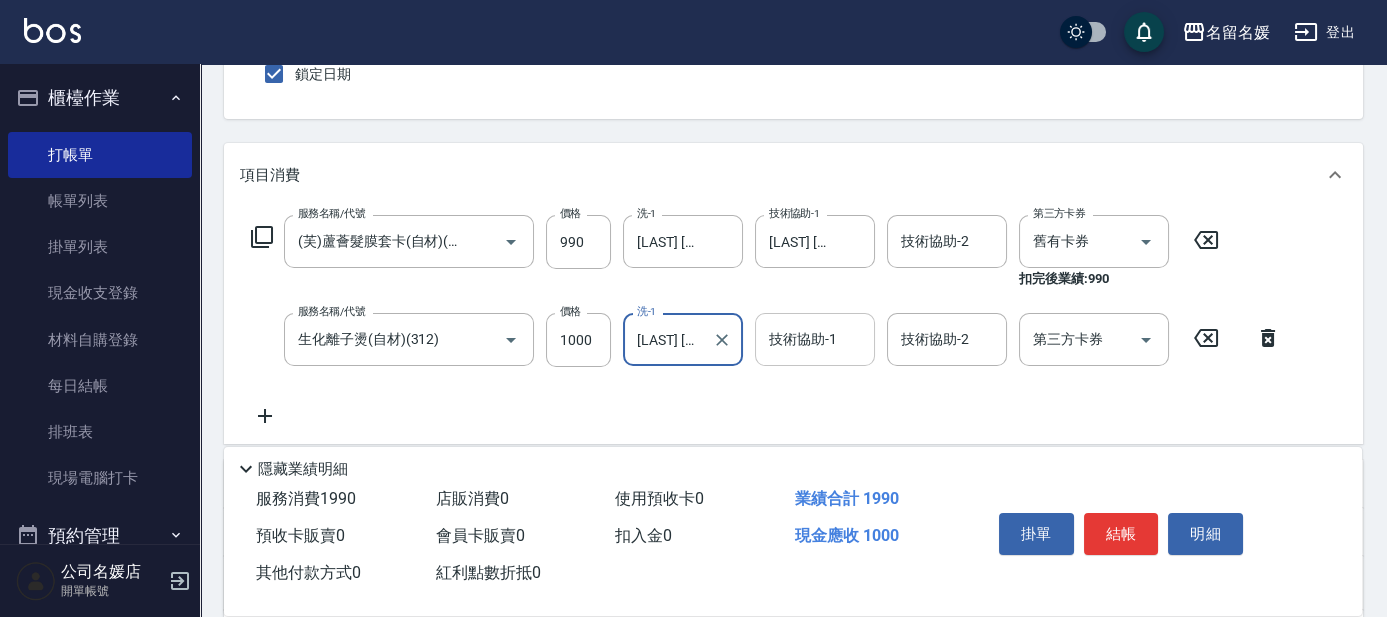 type on "[LAST] [FIRST]-07" 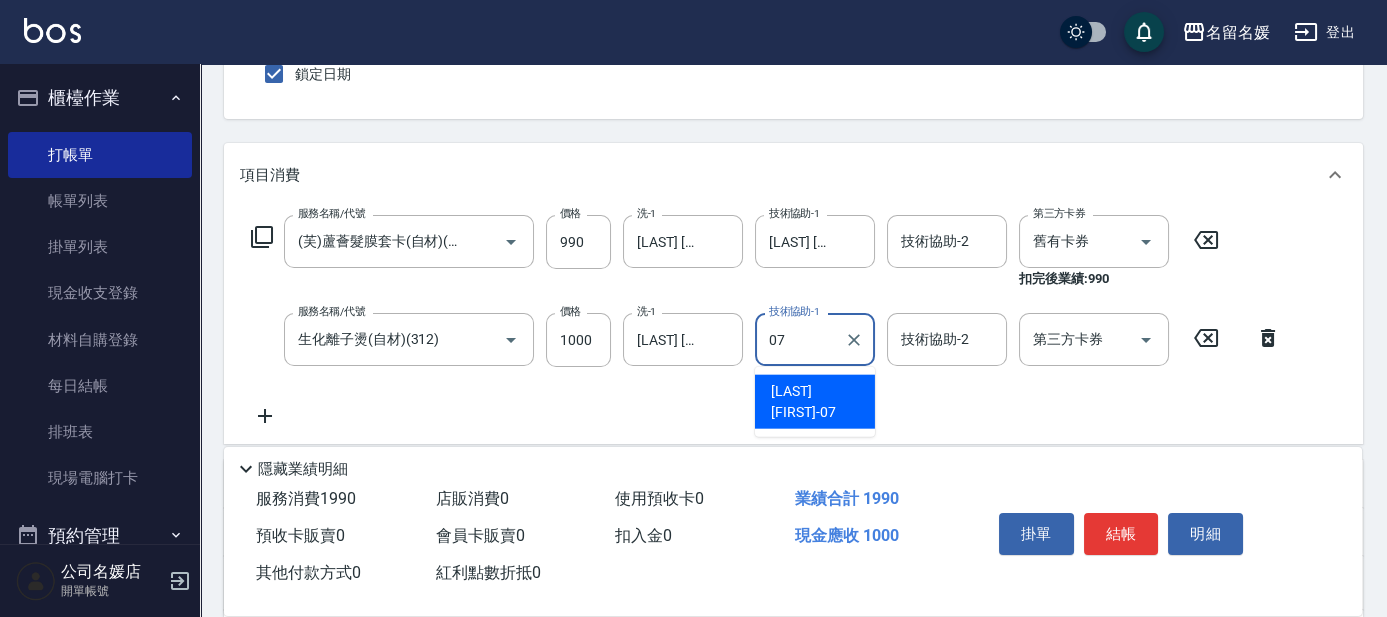 click on "[LAST] [FIRST] -07" at bounding box center [815, 402] 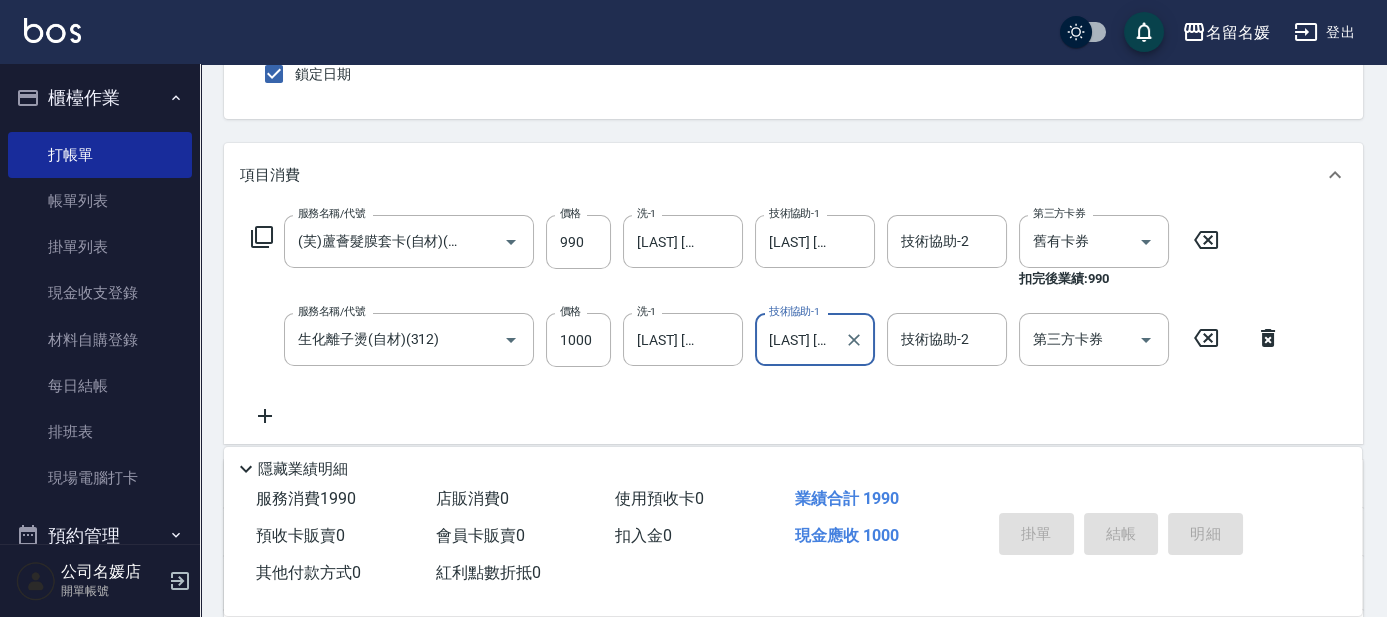 type 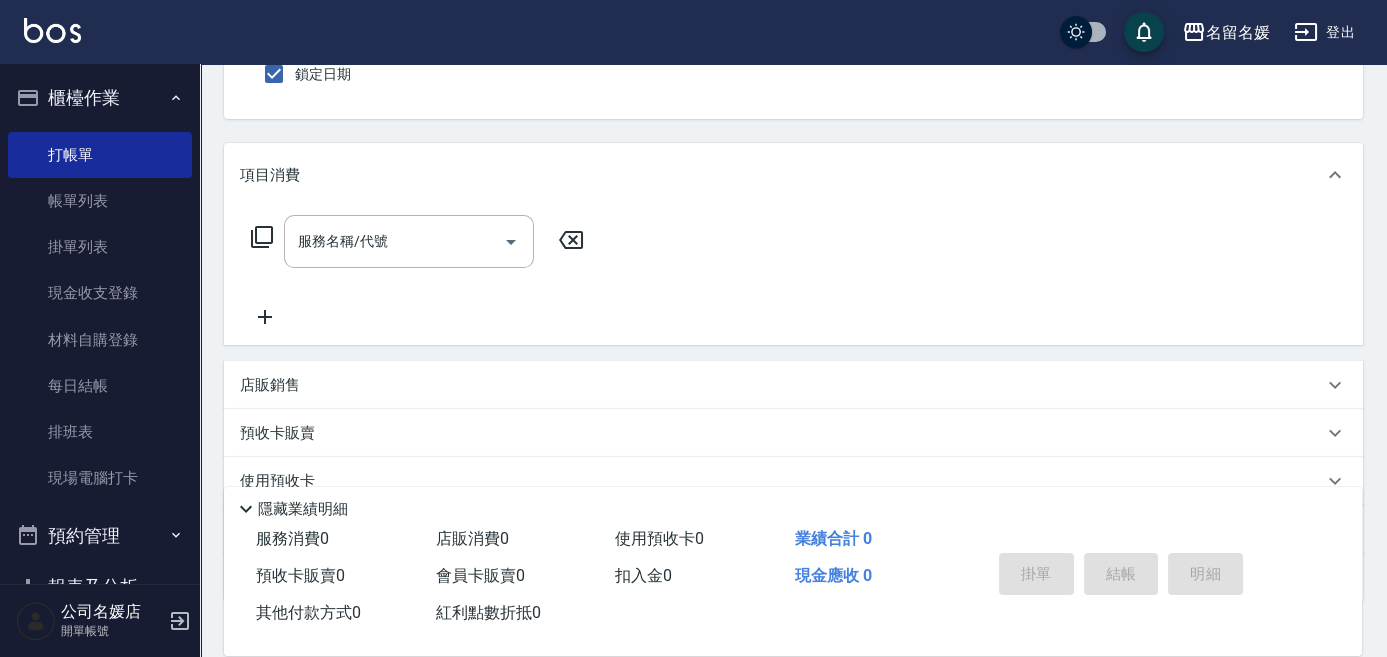 drag, startPoint x: 1274, startPoint y: 164, endPoint x: 1226, endPoint y: 217, distance: 71.50524 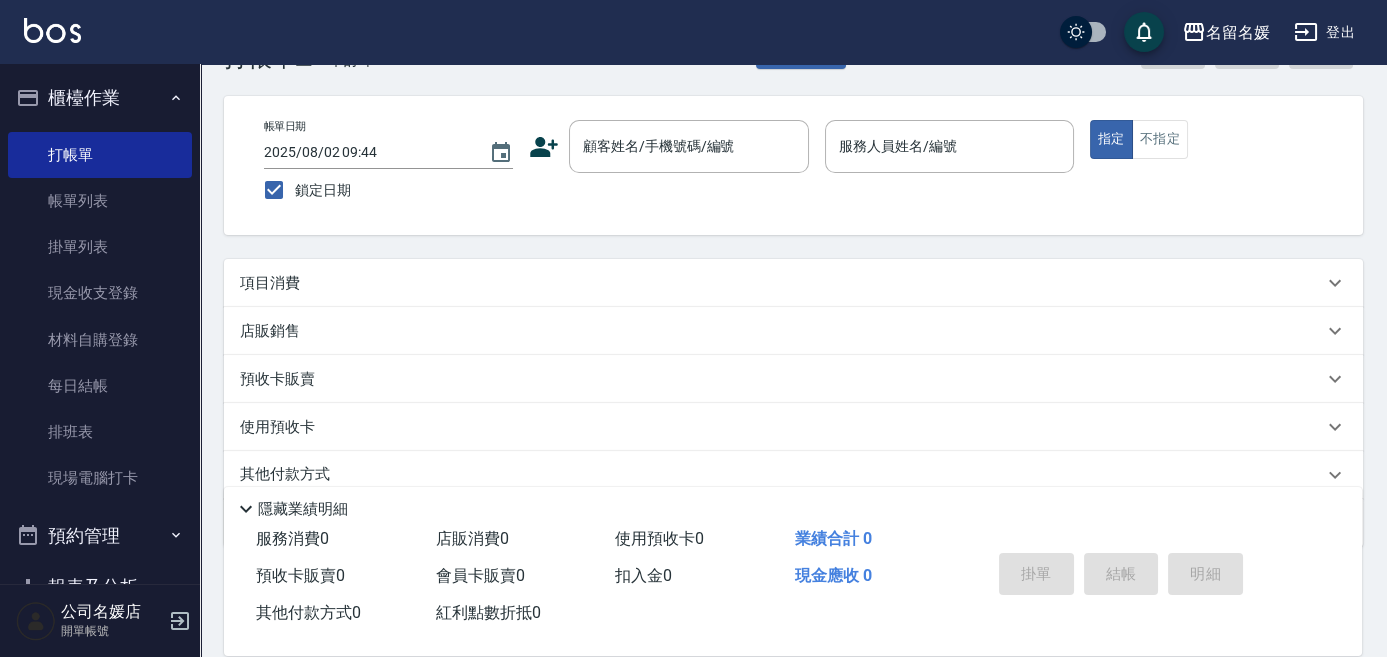 scroll, scrollTop: 0, scrollLeft: 0, axis: both 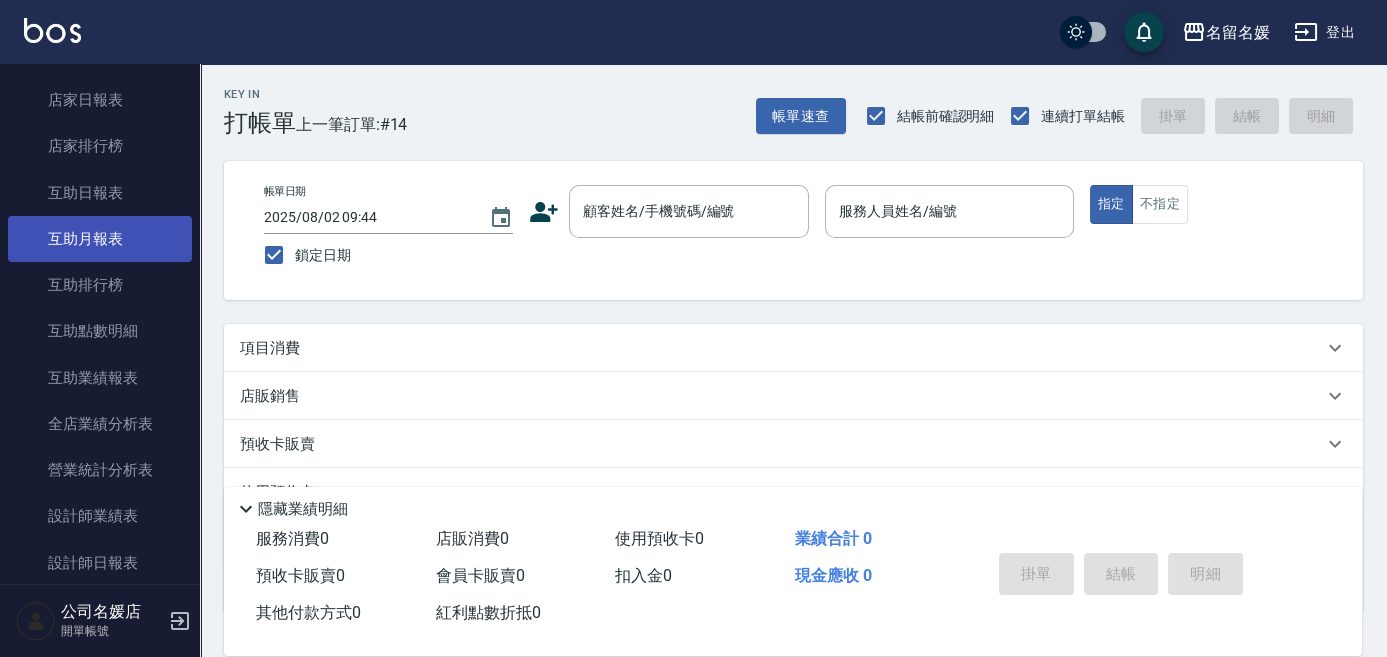 click on "互助月報表" at bounding box center (100, 239) 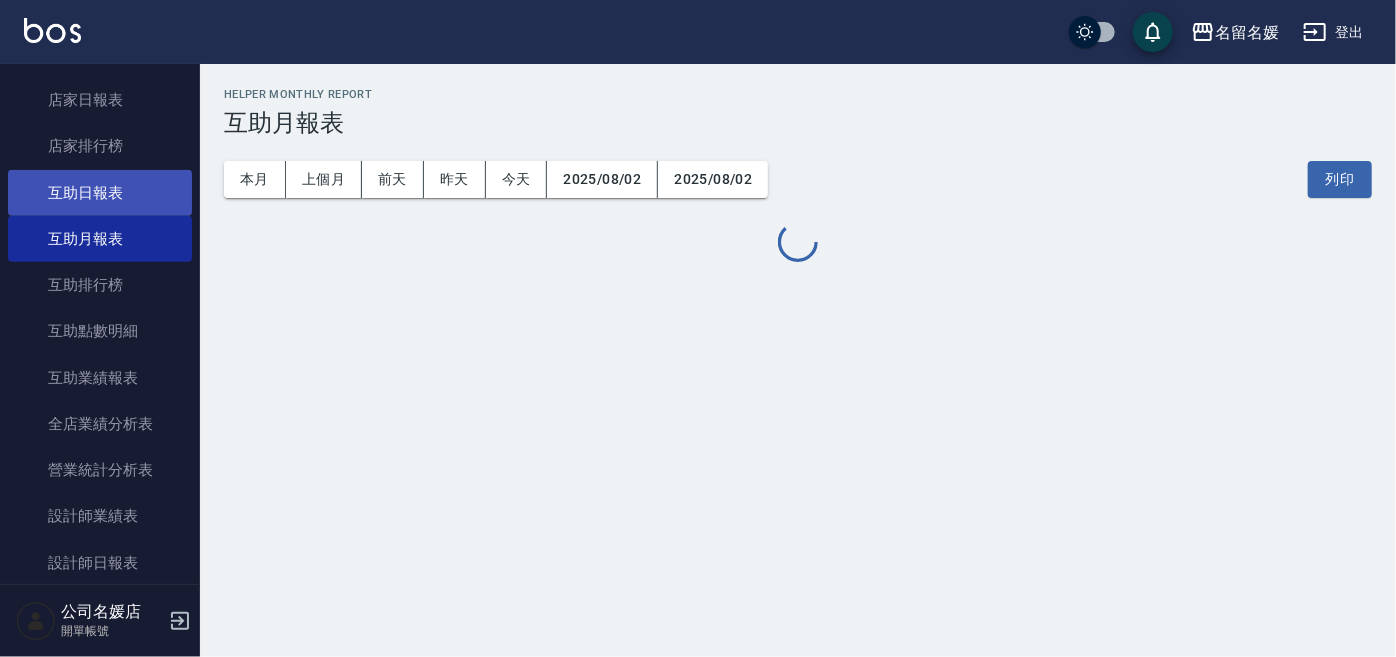 click on "互助日報表" at bounding box center [100, 193] 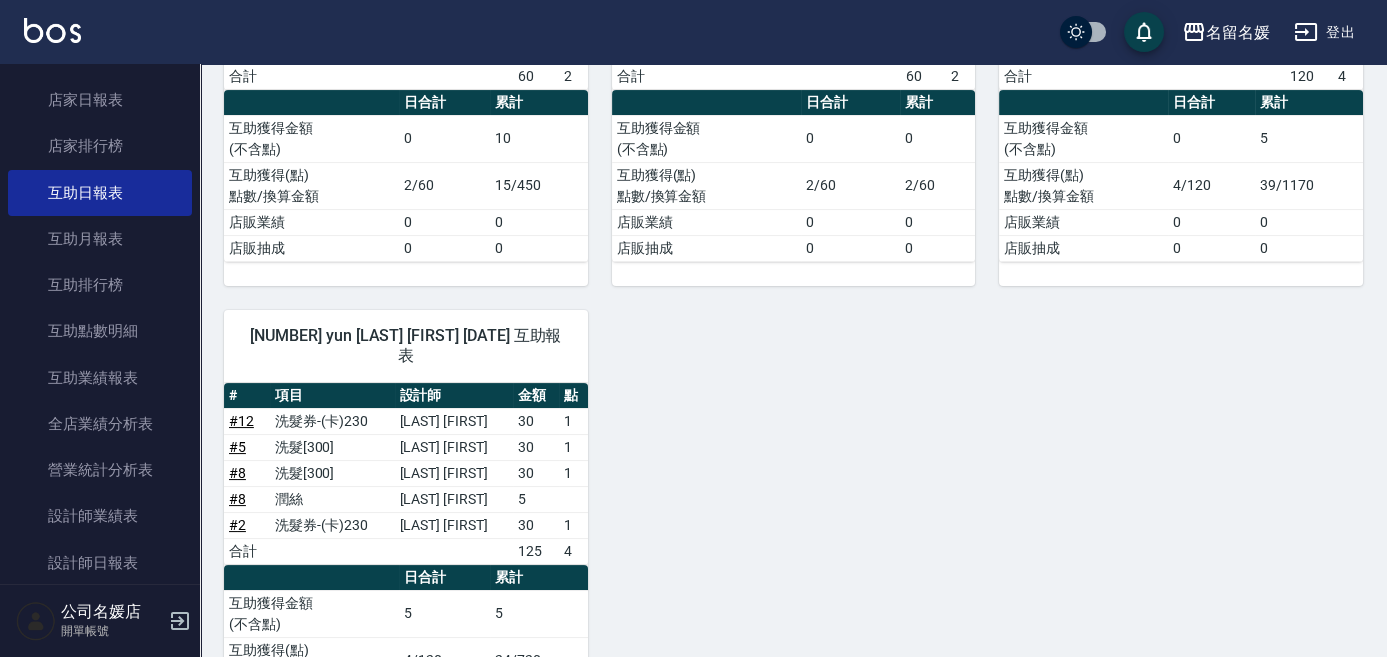 scroll, scrollTop: 888, scrollLeft: 0, axis: vertical 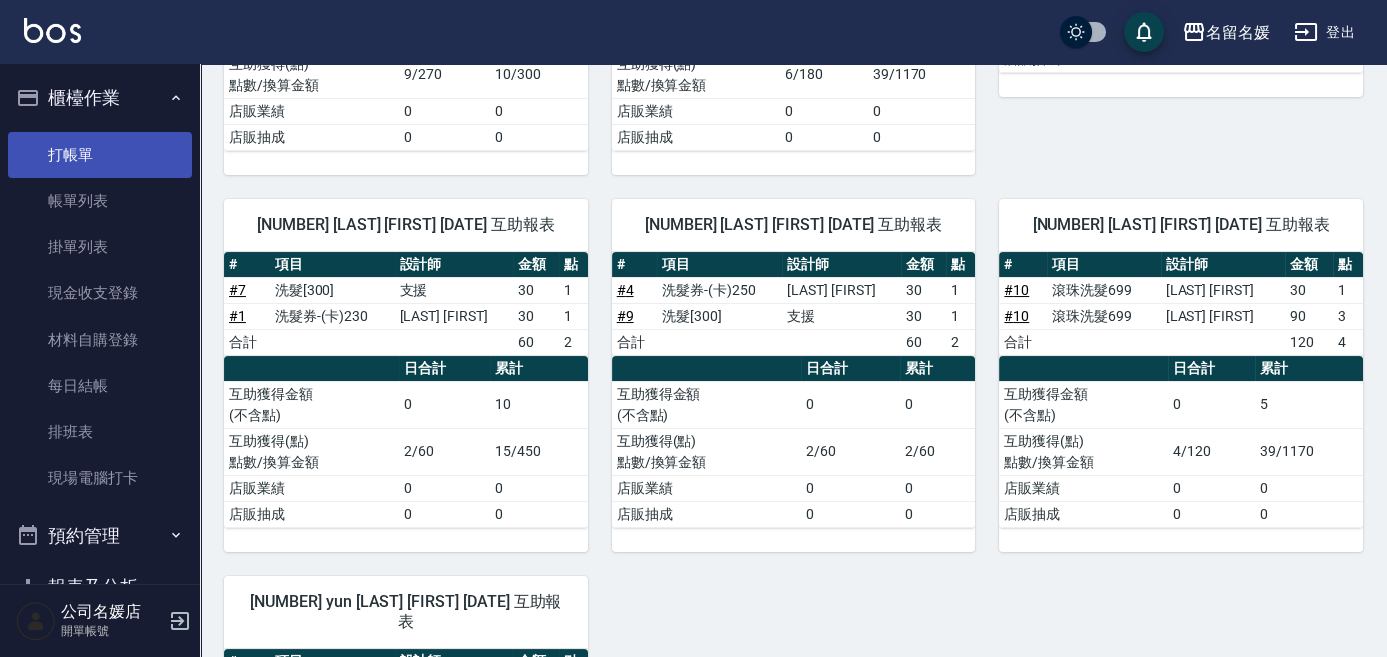 click on "打帳單" at bounding box center (100, 155) 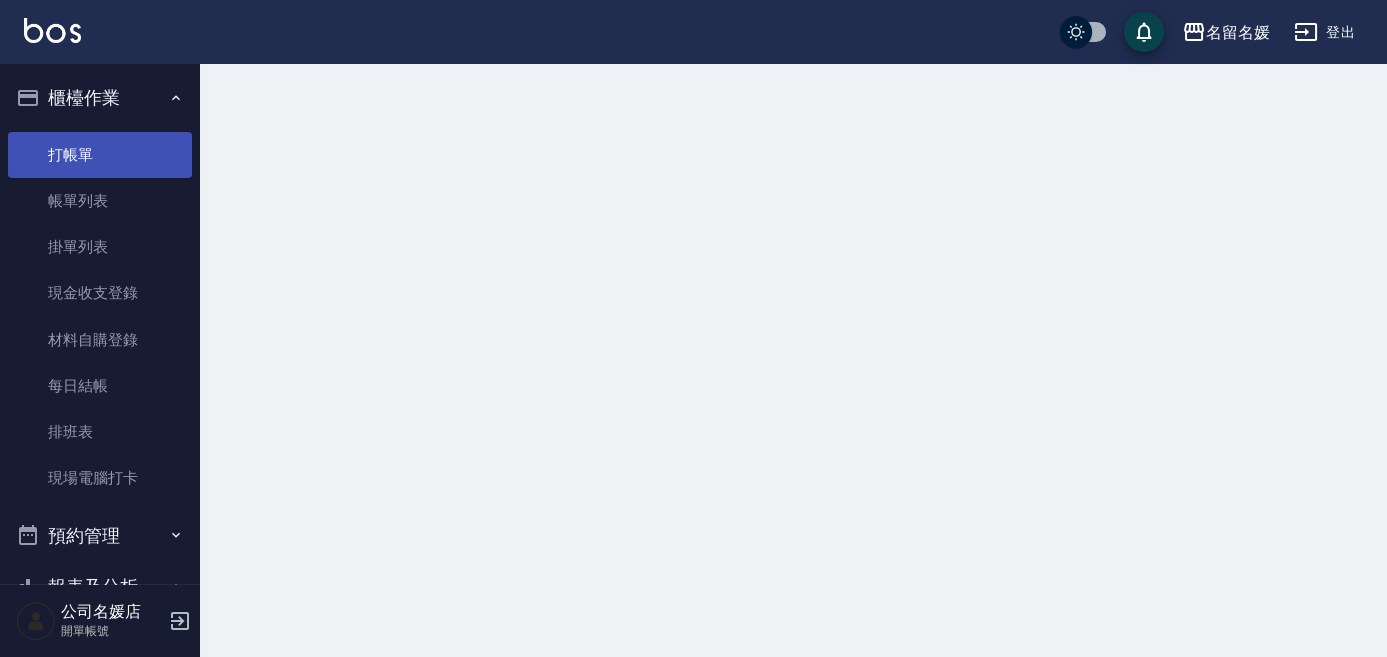 scroll, scrollTop: 0, scrollLeft: 0, axis: both 